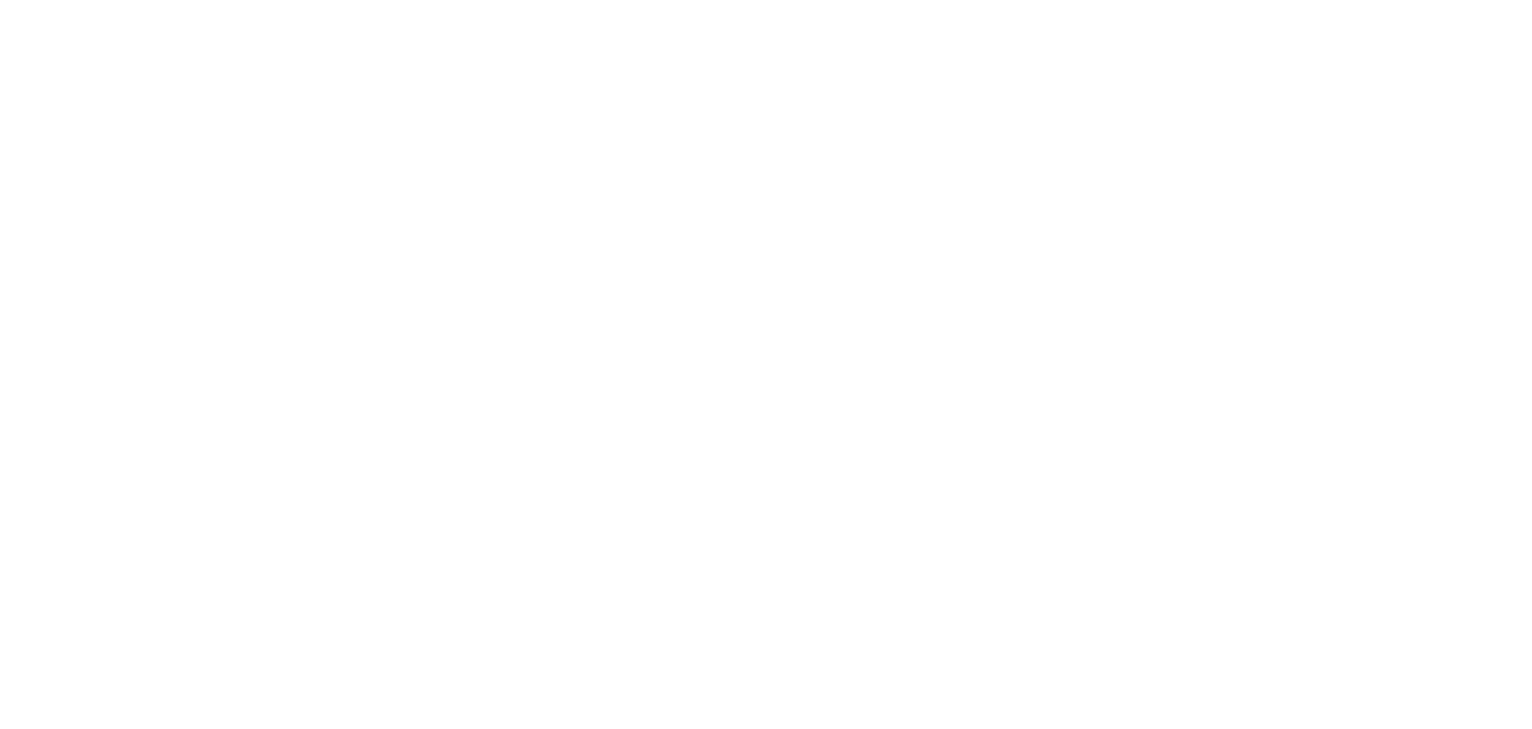 scroll, scrollTop: 0, scrollLeft: 0, axis: both 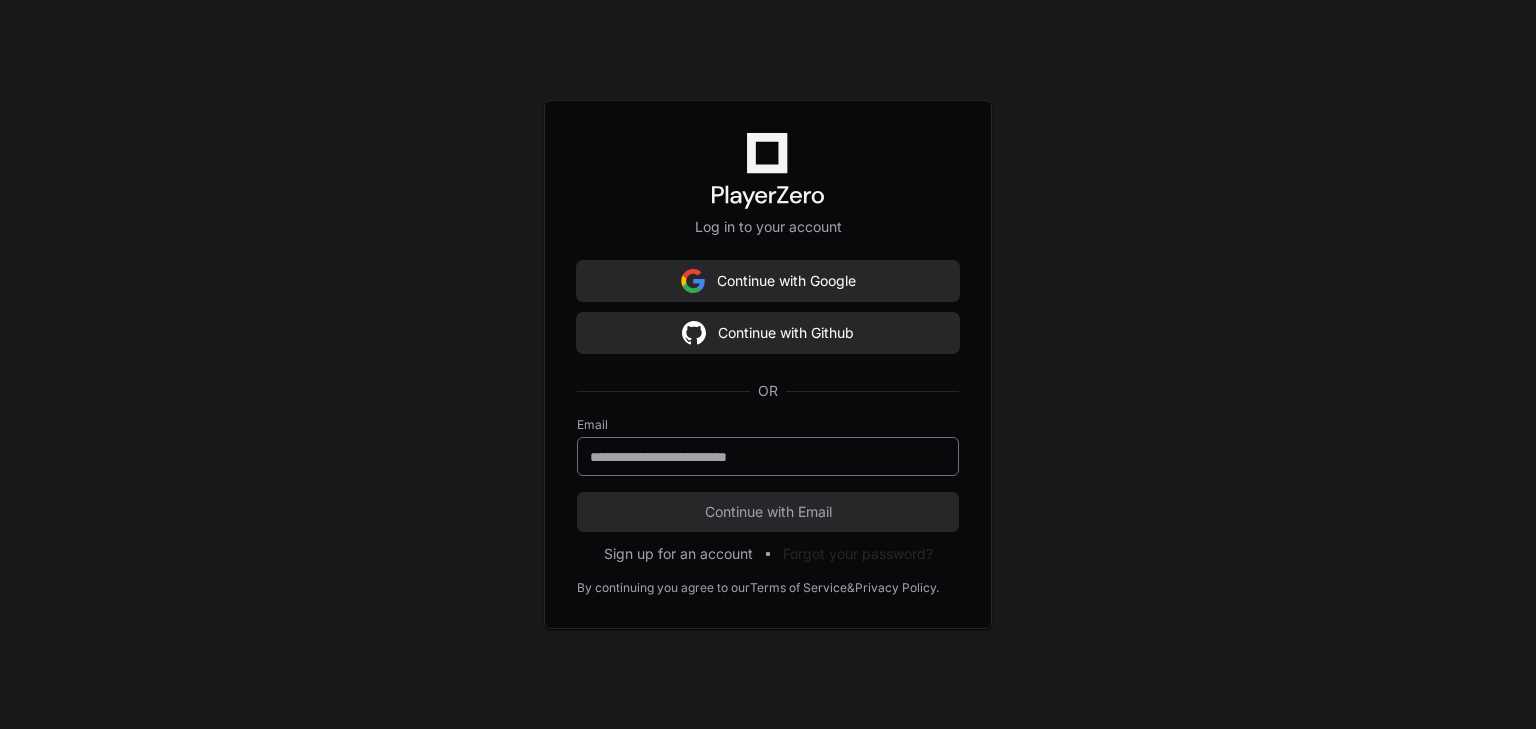 click at bounding box center (768, 456) 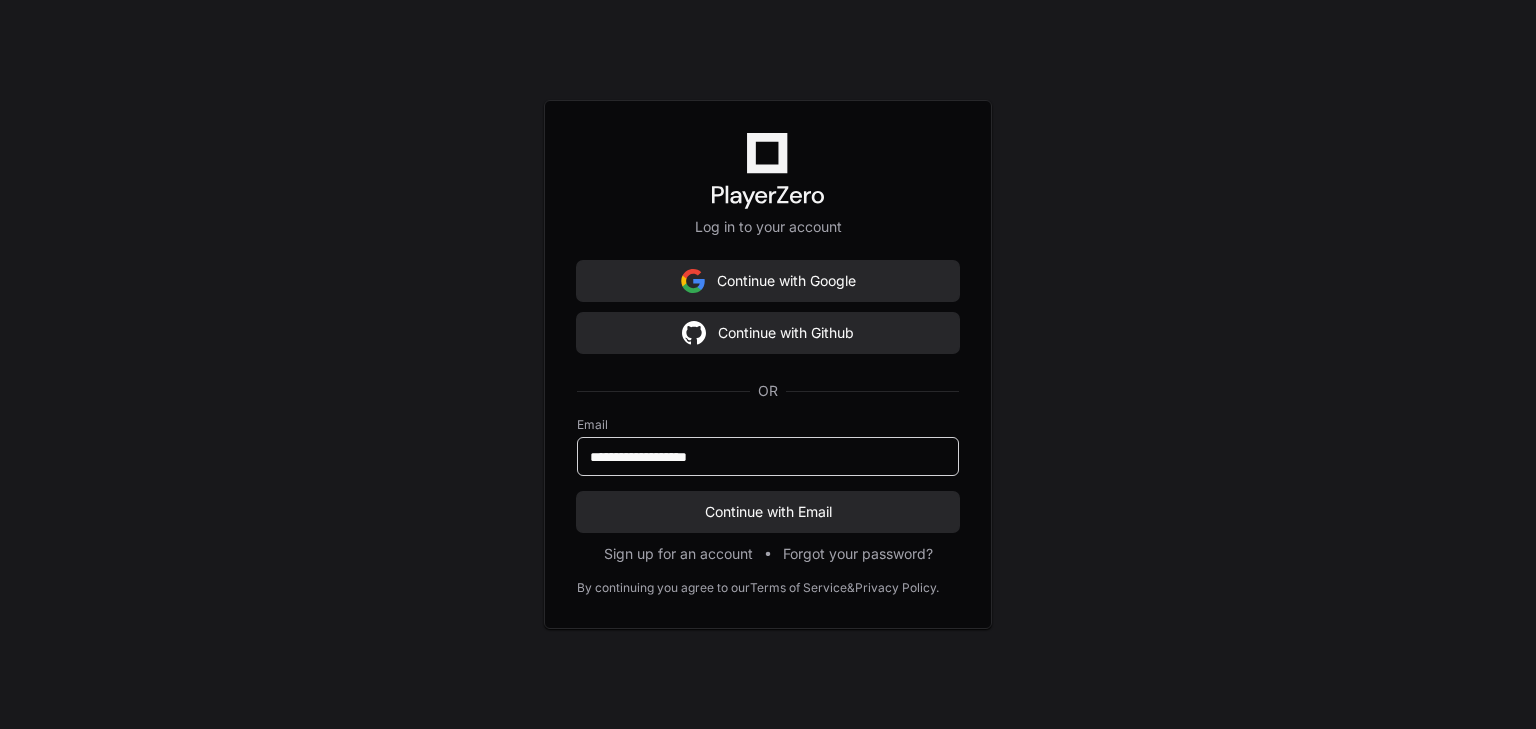 type on "**********" 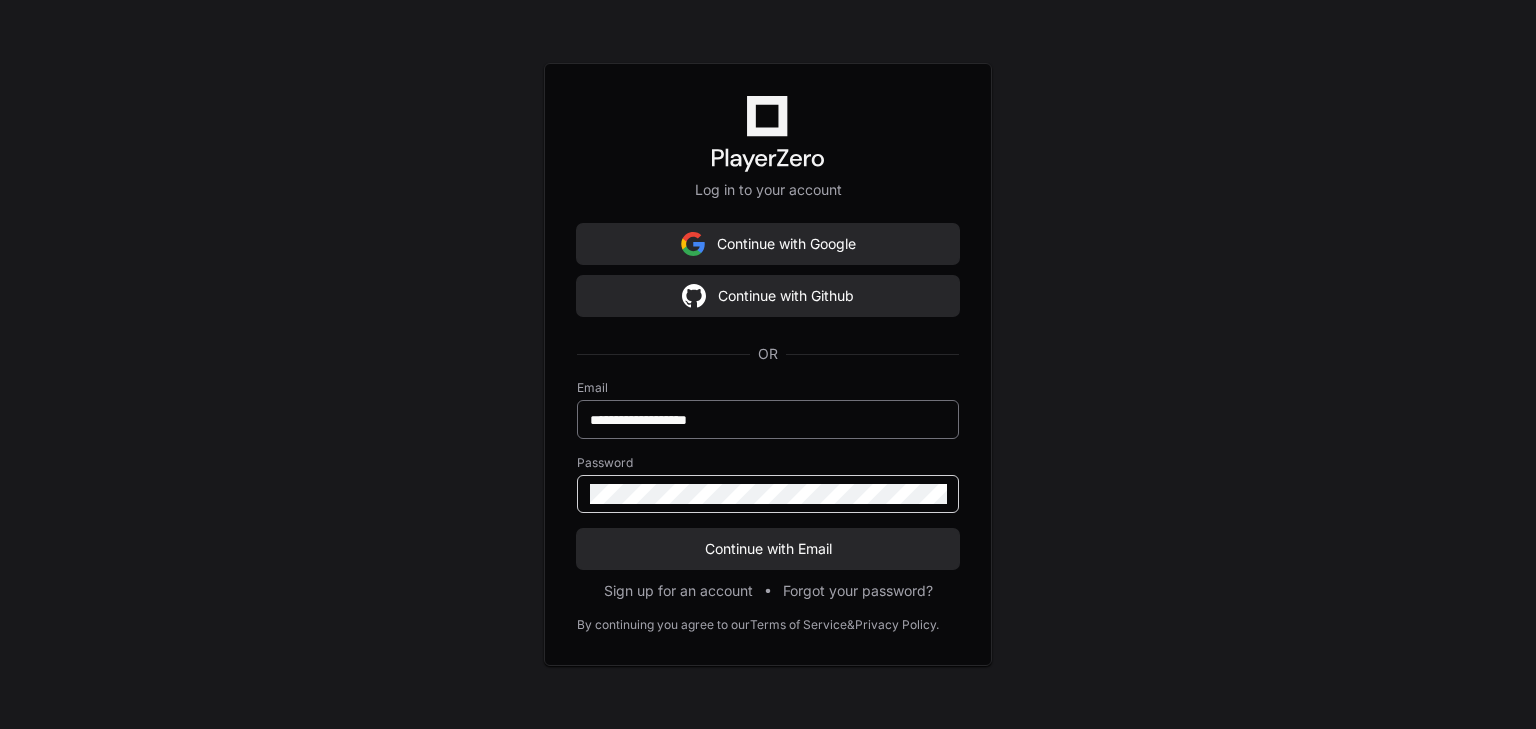 click on "Continue with Email" at bounding box center (768, 549) 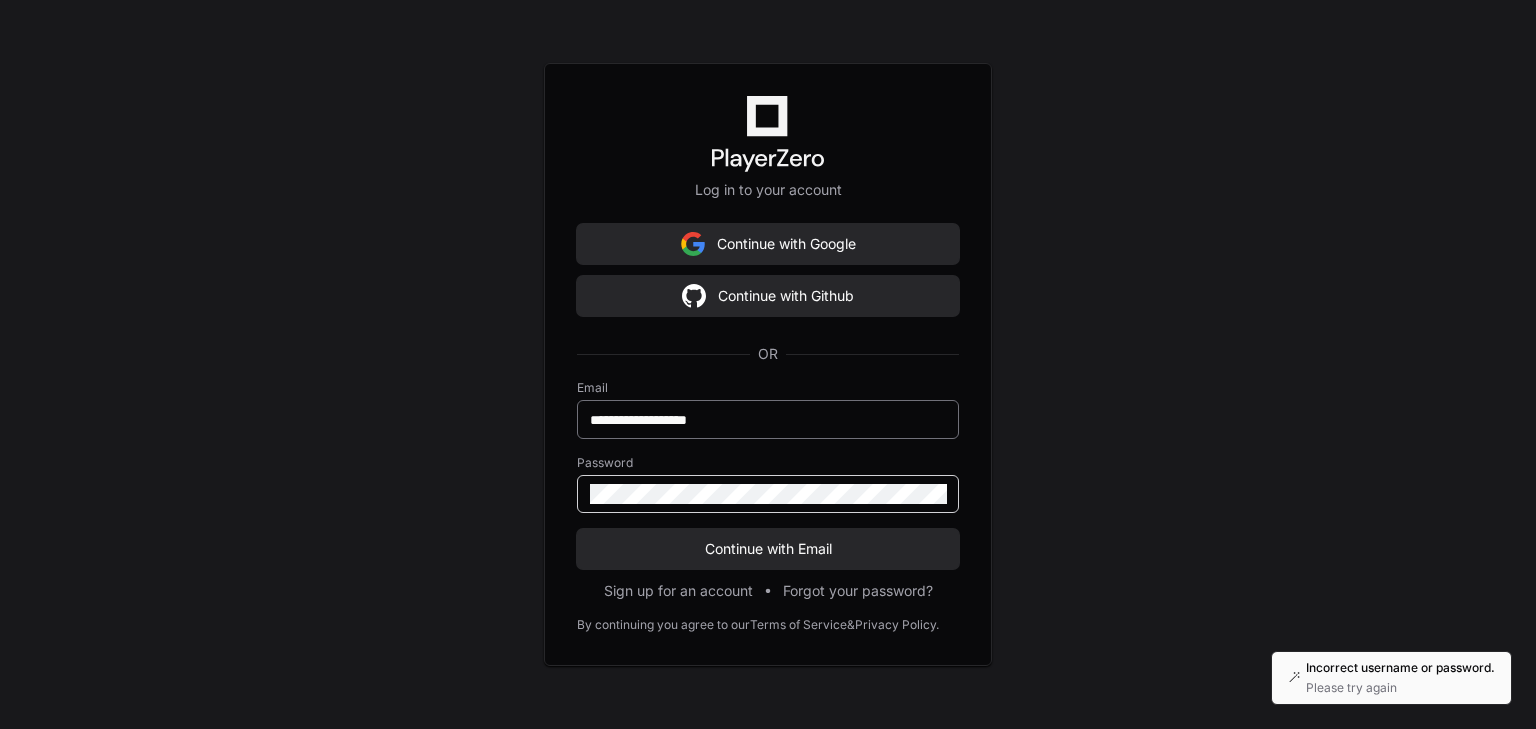 click on "Continue with Email" at bounding box center (768, 549) 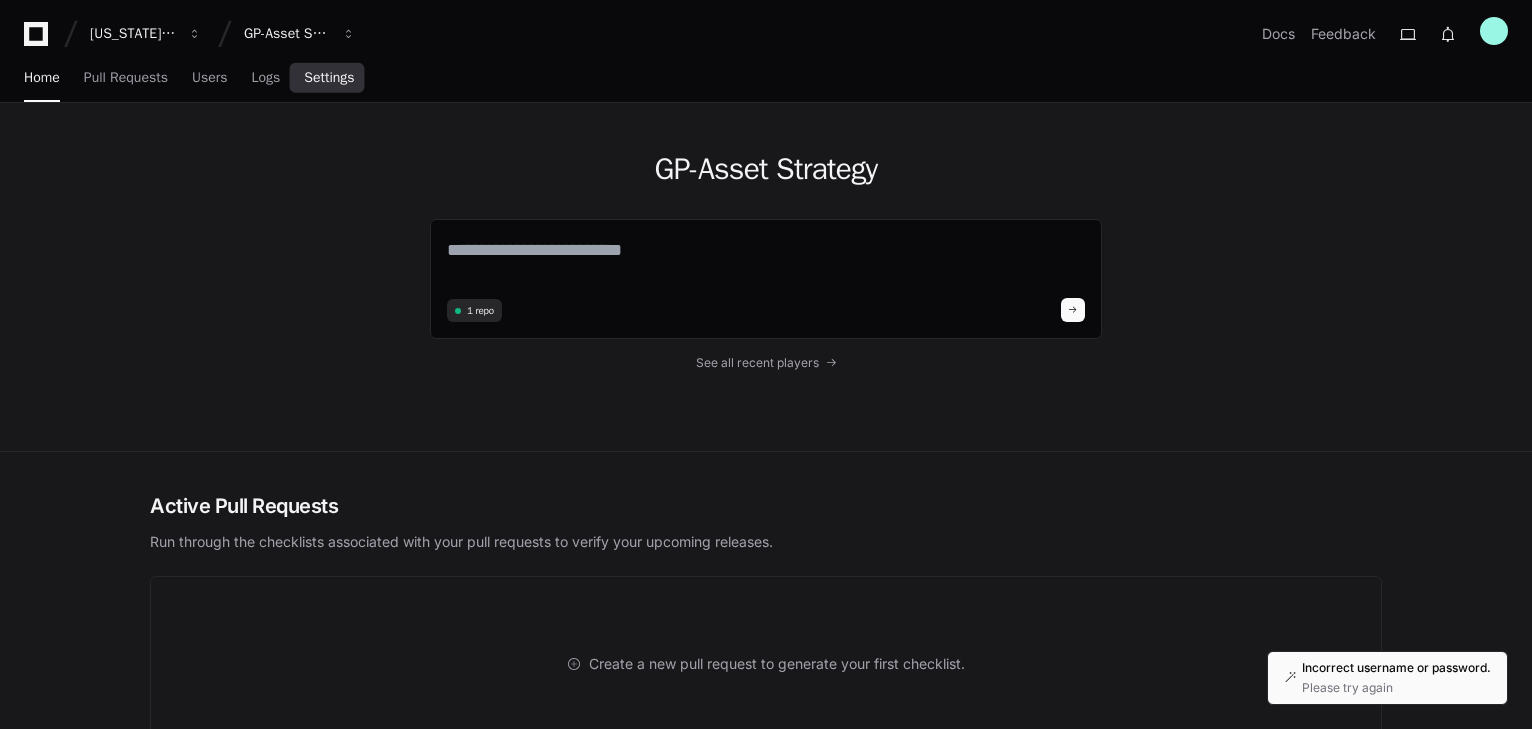 click on "Settings" at bounding box center (329, 78) 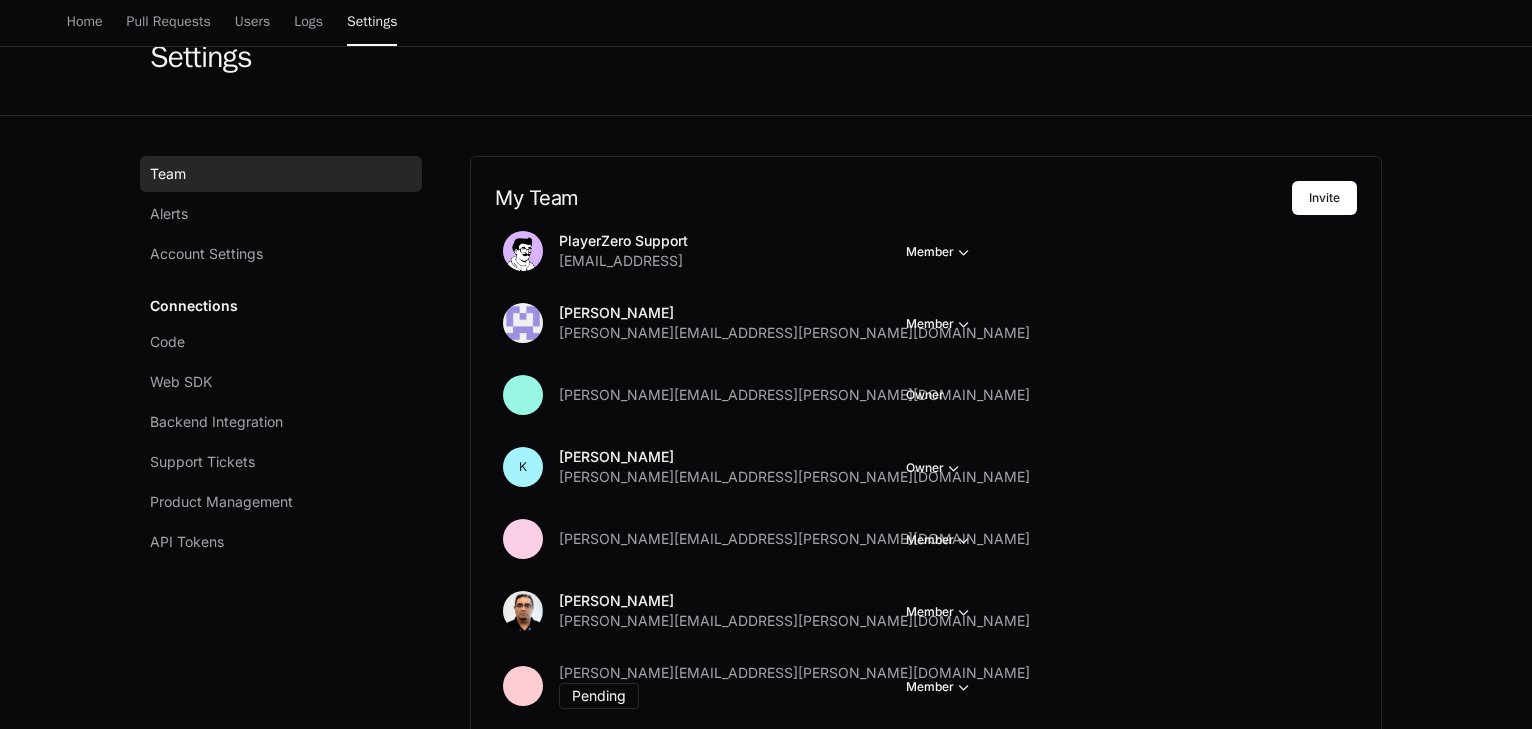 scroll, scrollTop: 80, scrollLeft: 0, axis: vertical 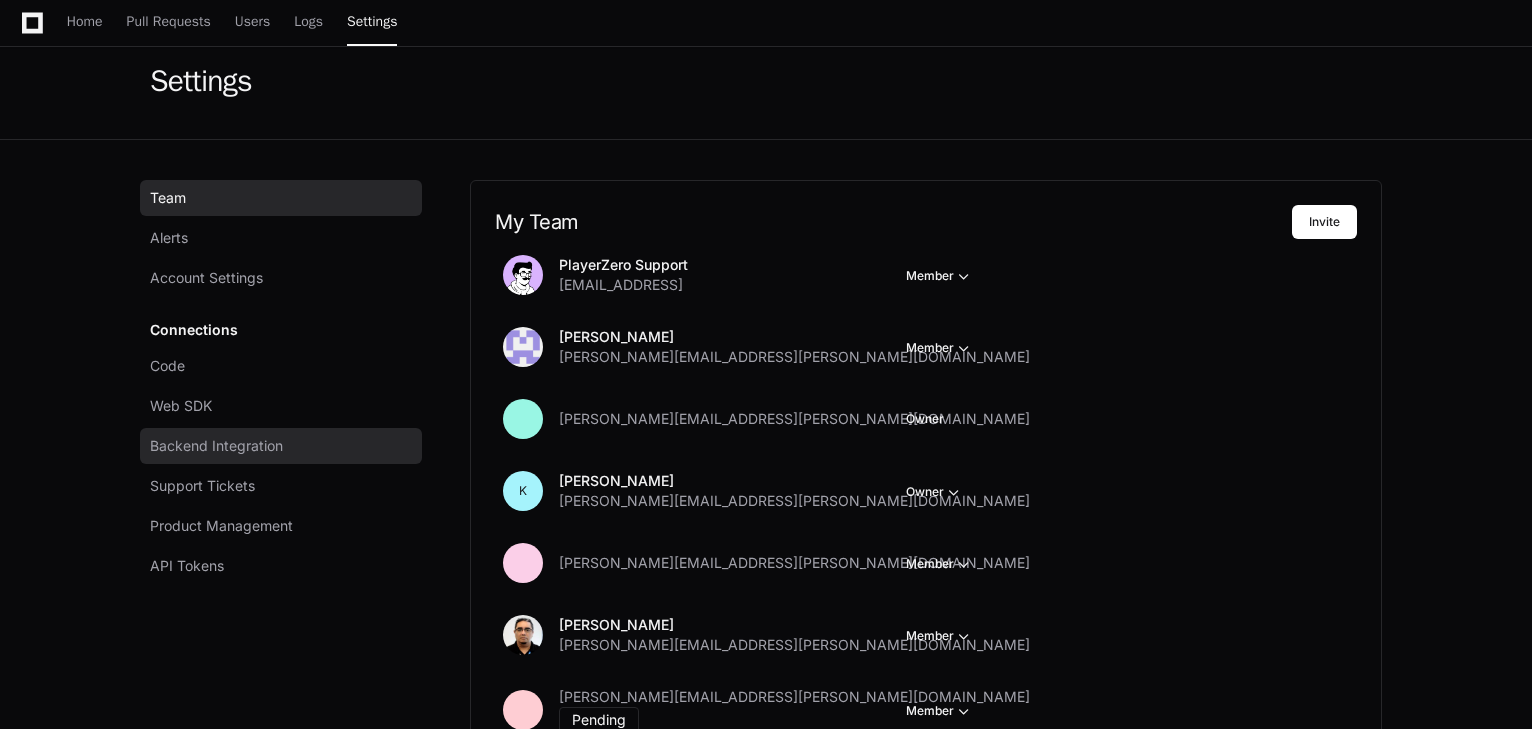 click on "Backend Integration" 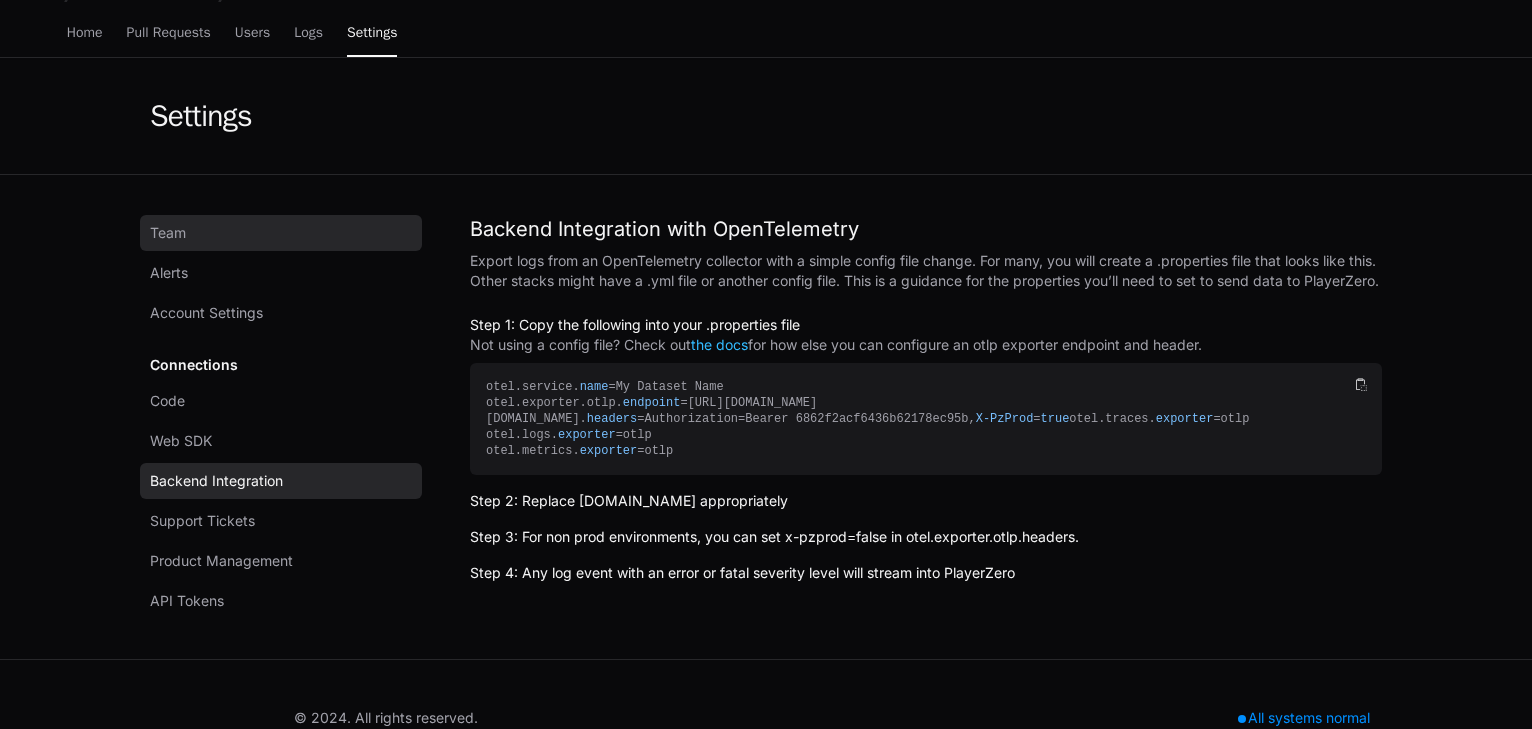 scroll, scrollTop: 0, scrollLeft: 0, axis: both 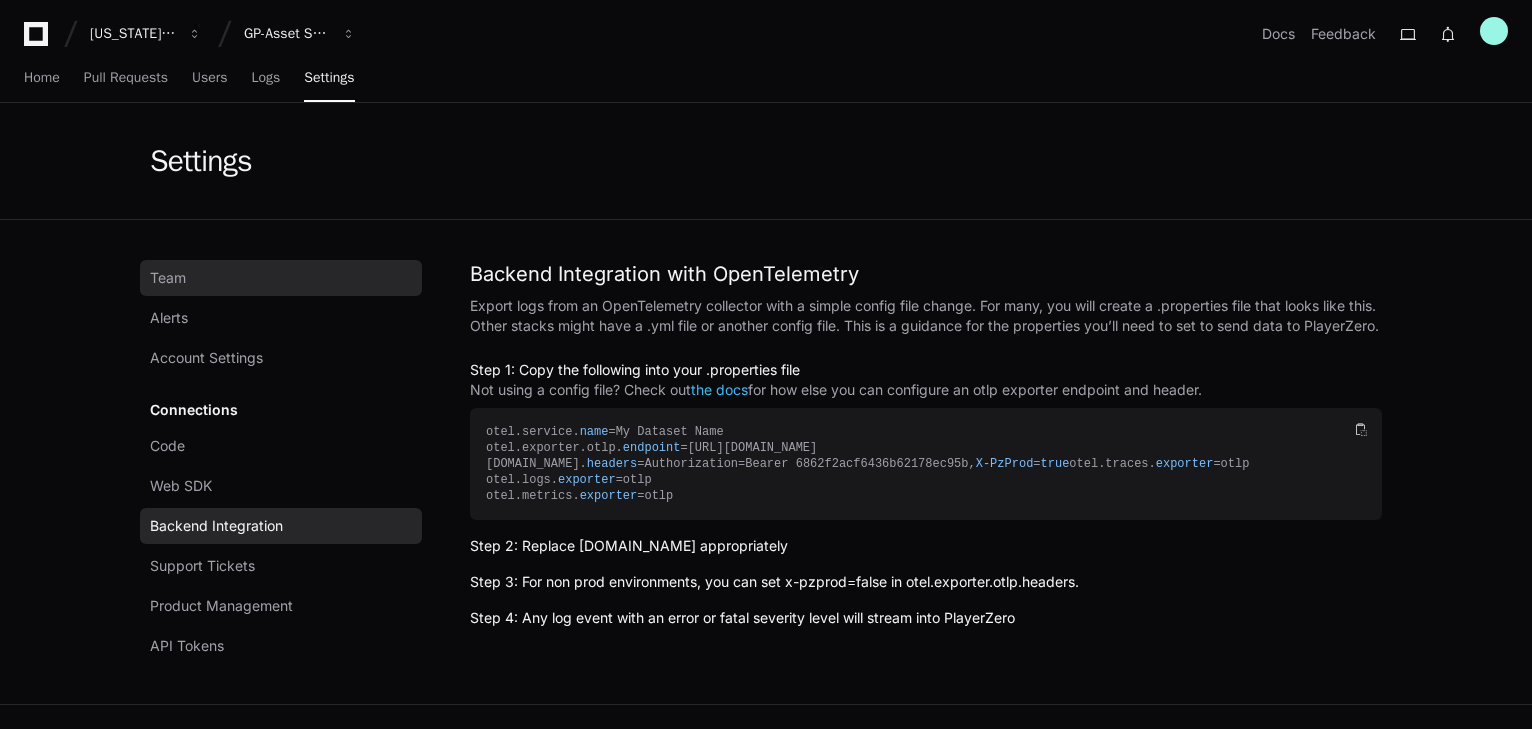click on "Team" 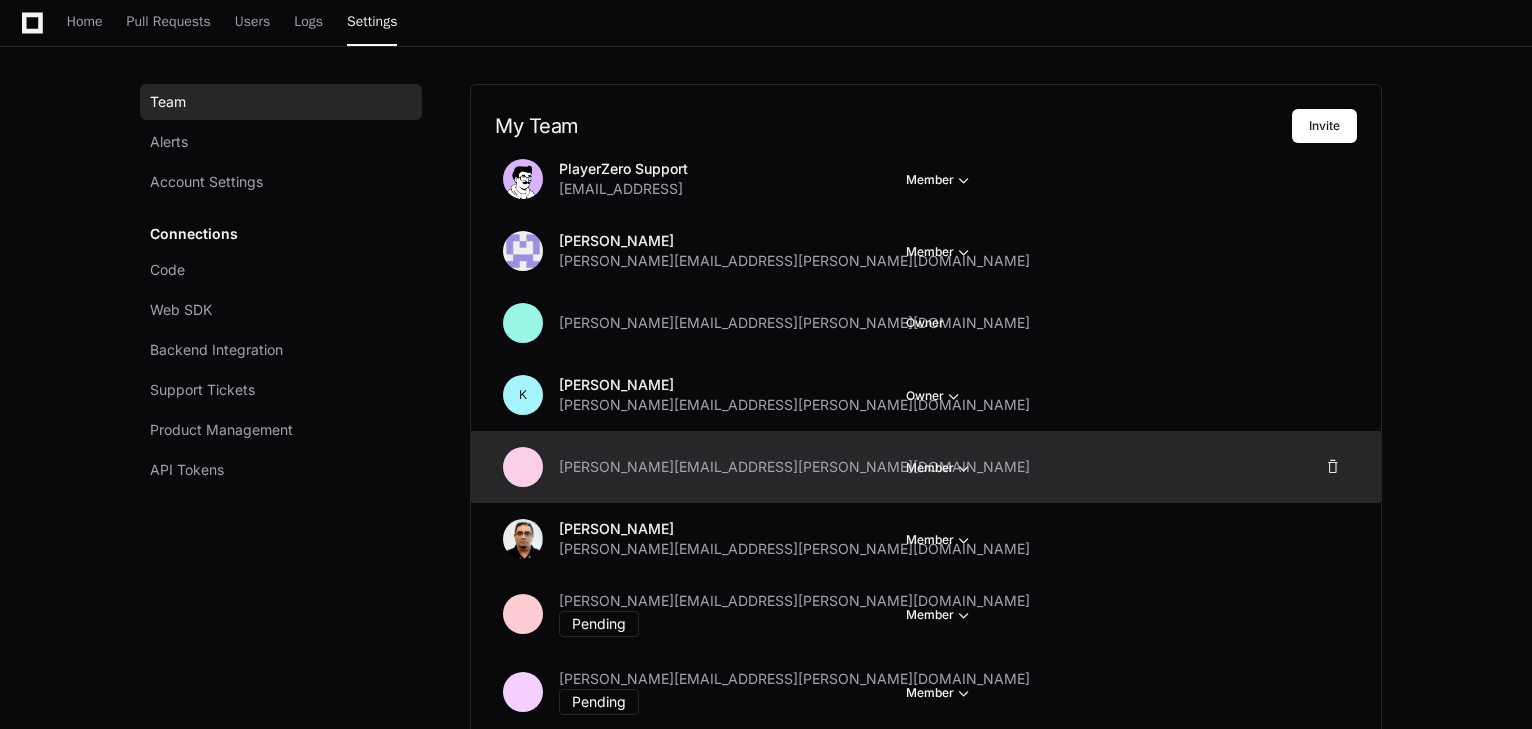 scroll, scrollTop: 80, scrollLeft: 0, axis: vertical 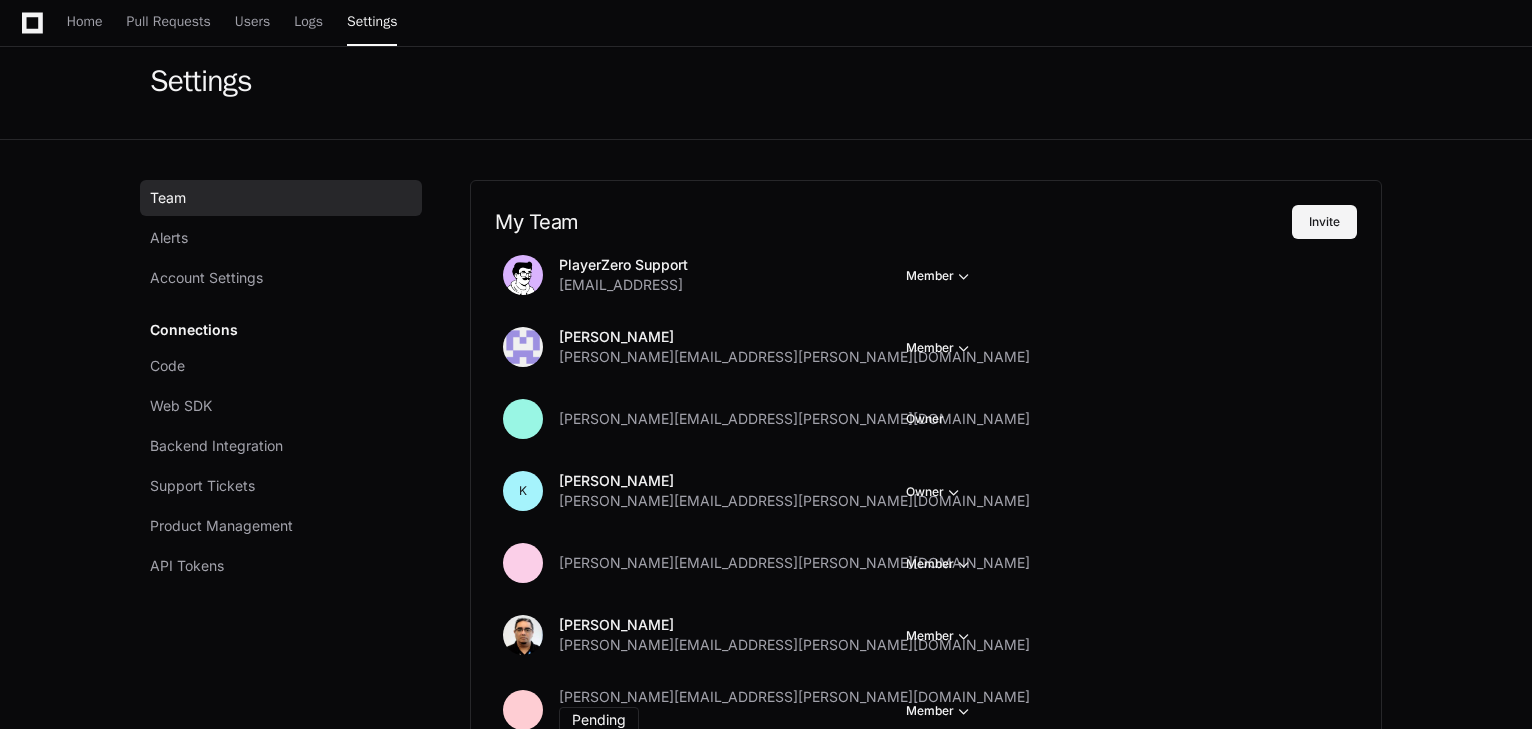 click on "Invite" 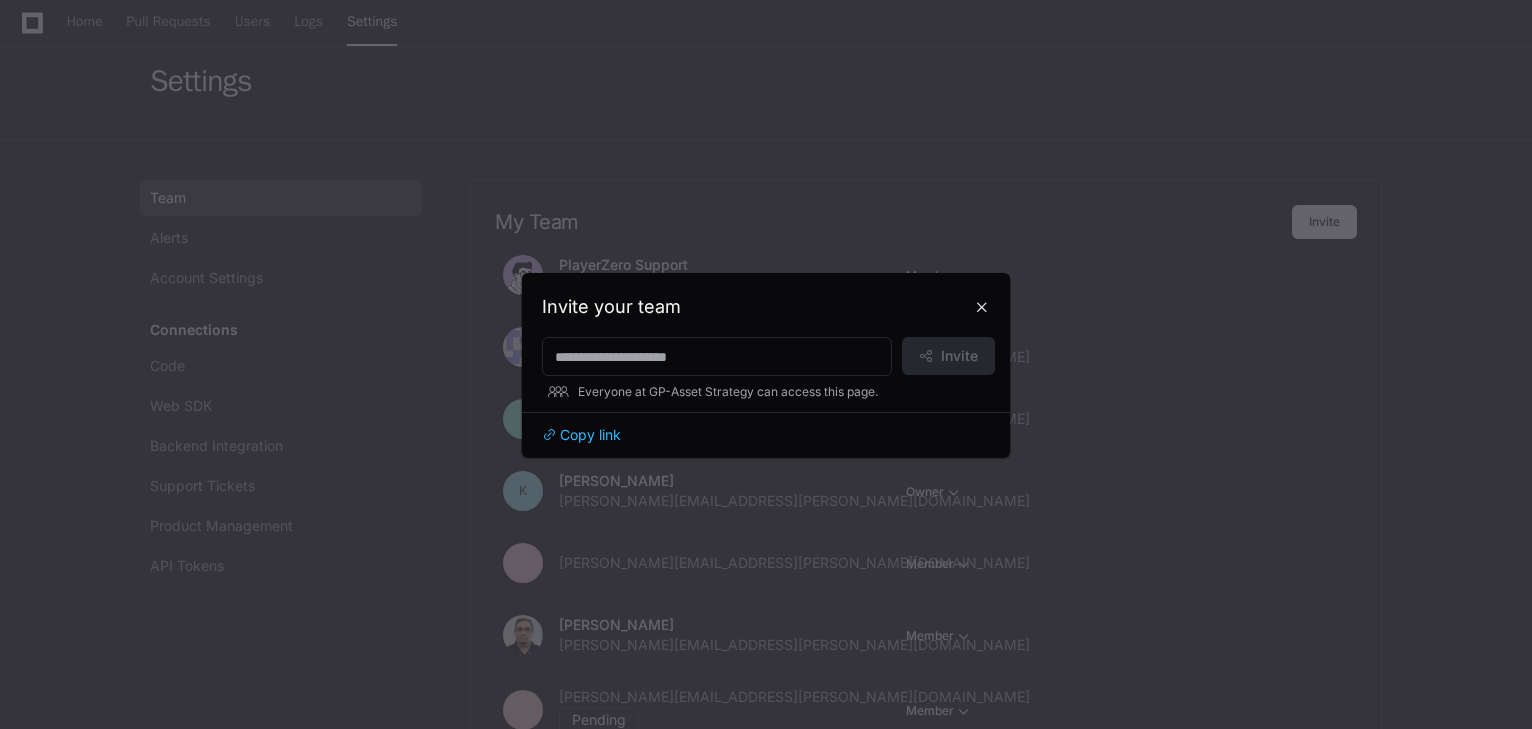 scroll, scrollTop: 0, scrollLeft: 0, axis: both 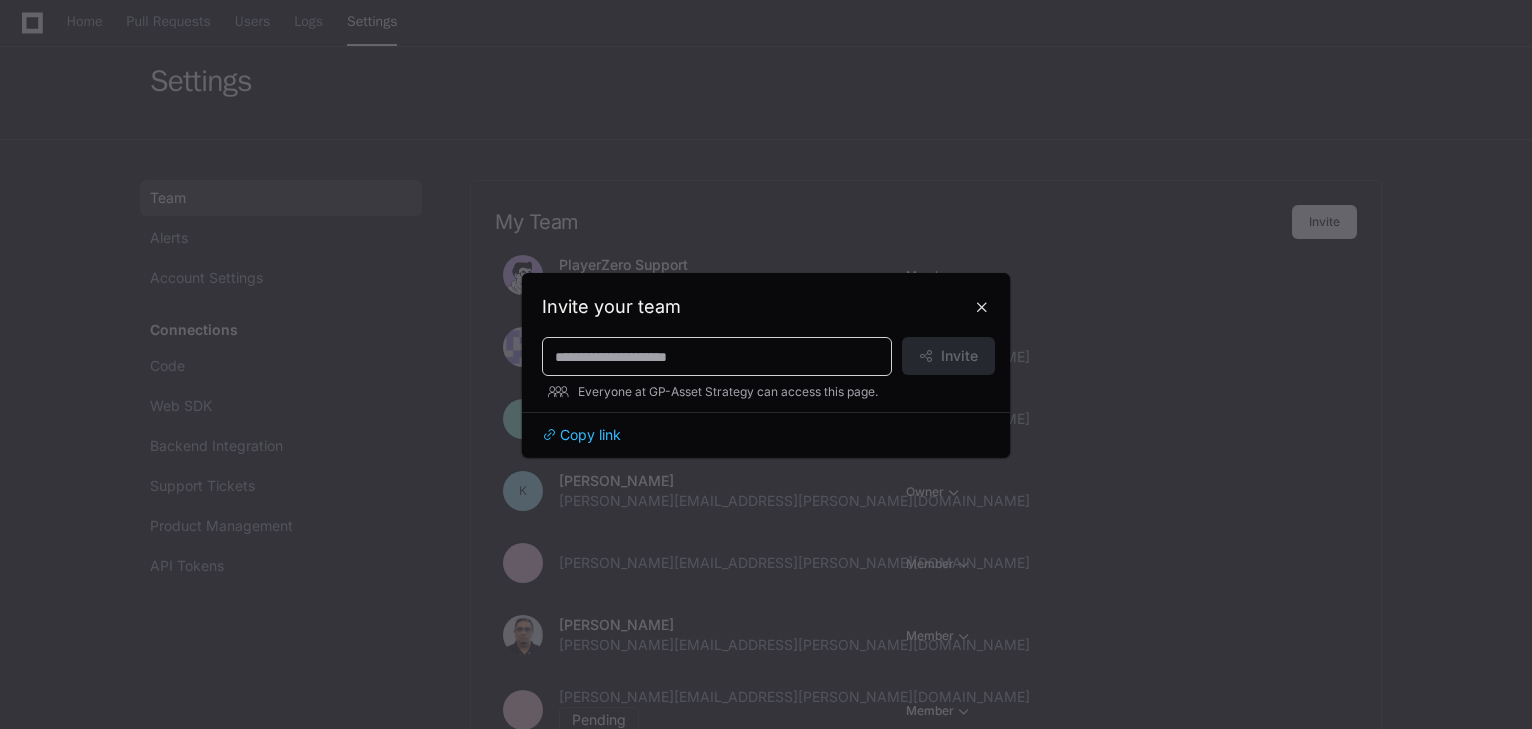 click at bounding box center (717, 357) 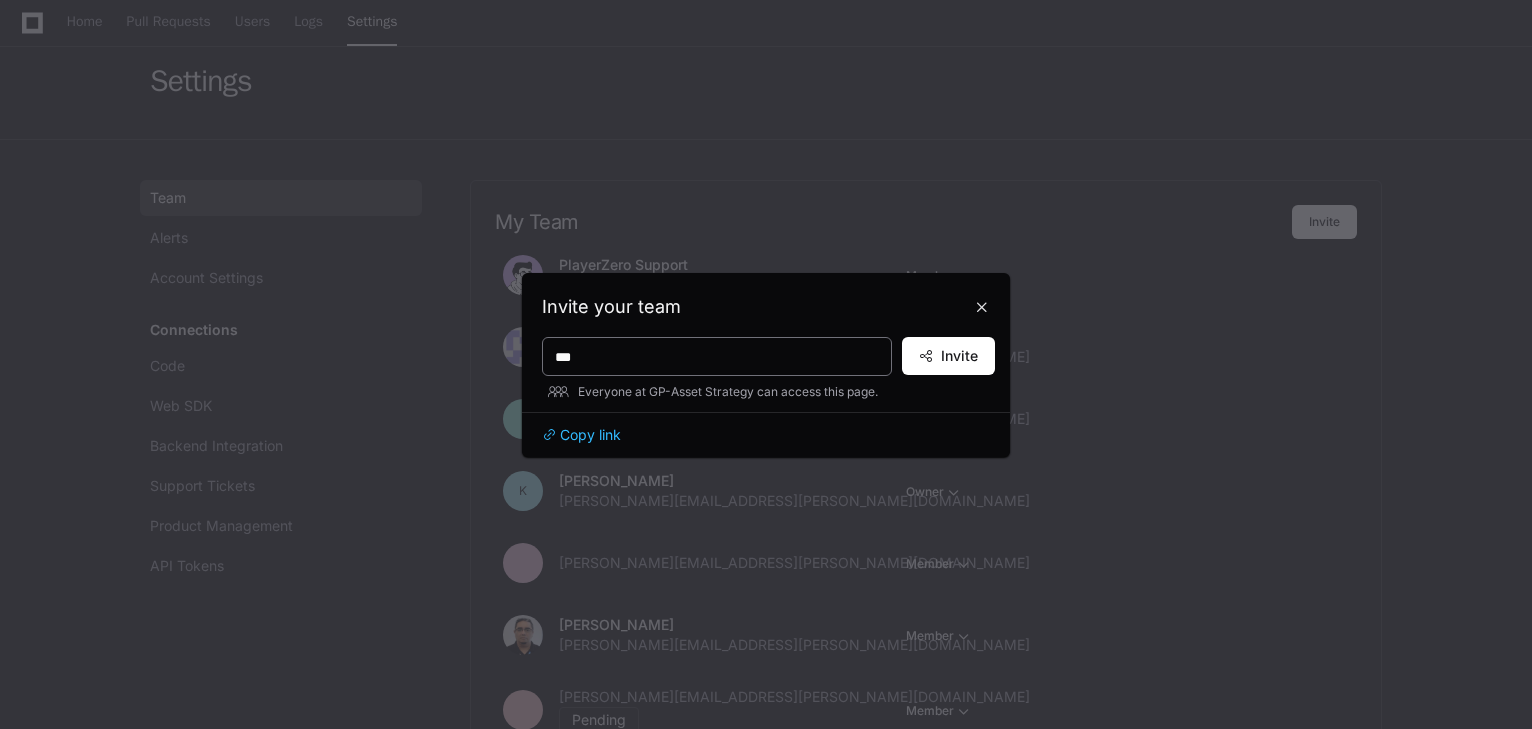 click on "***" at bounding box center (717, 357) 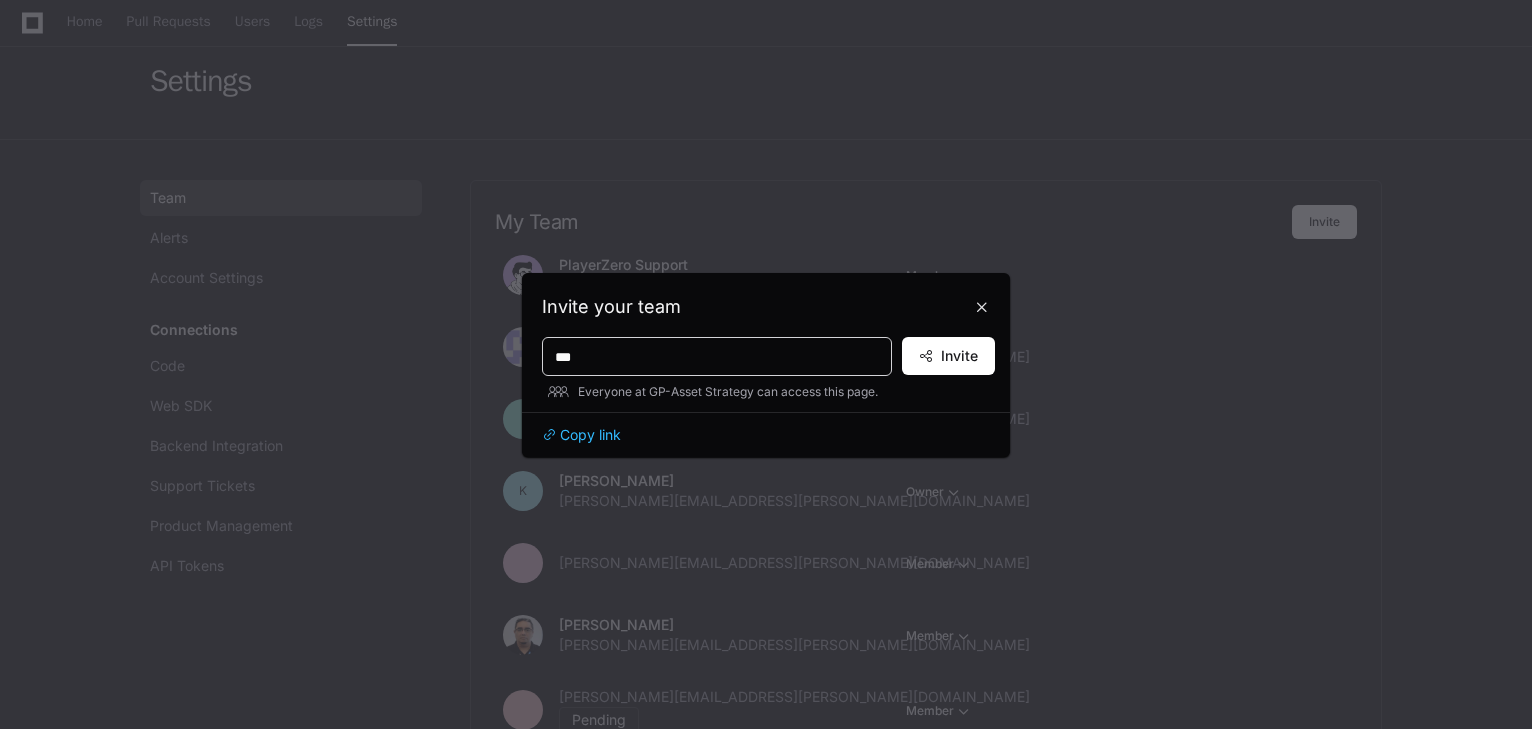 paste on "**********" 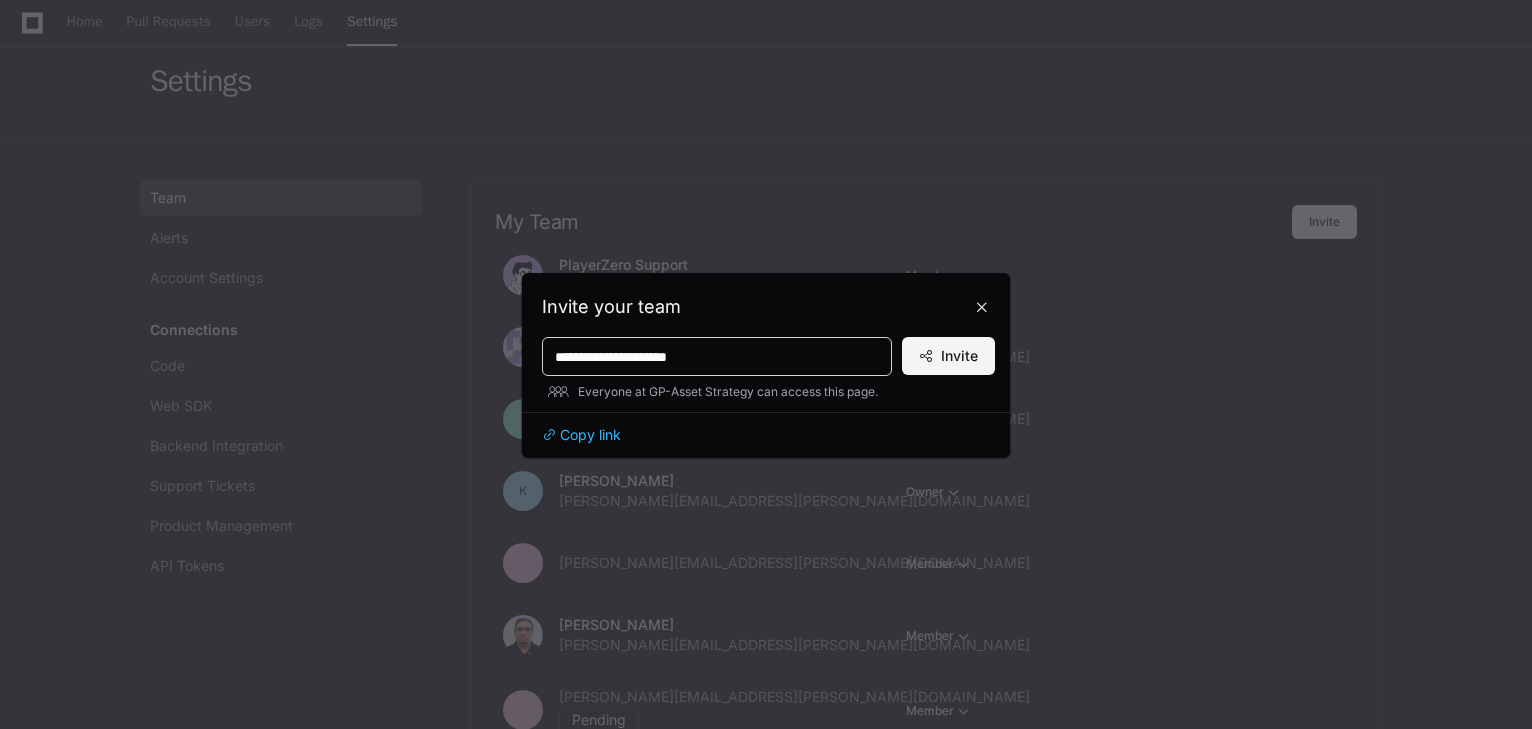 type on "**********" 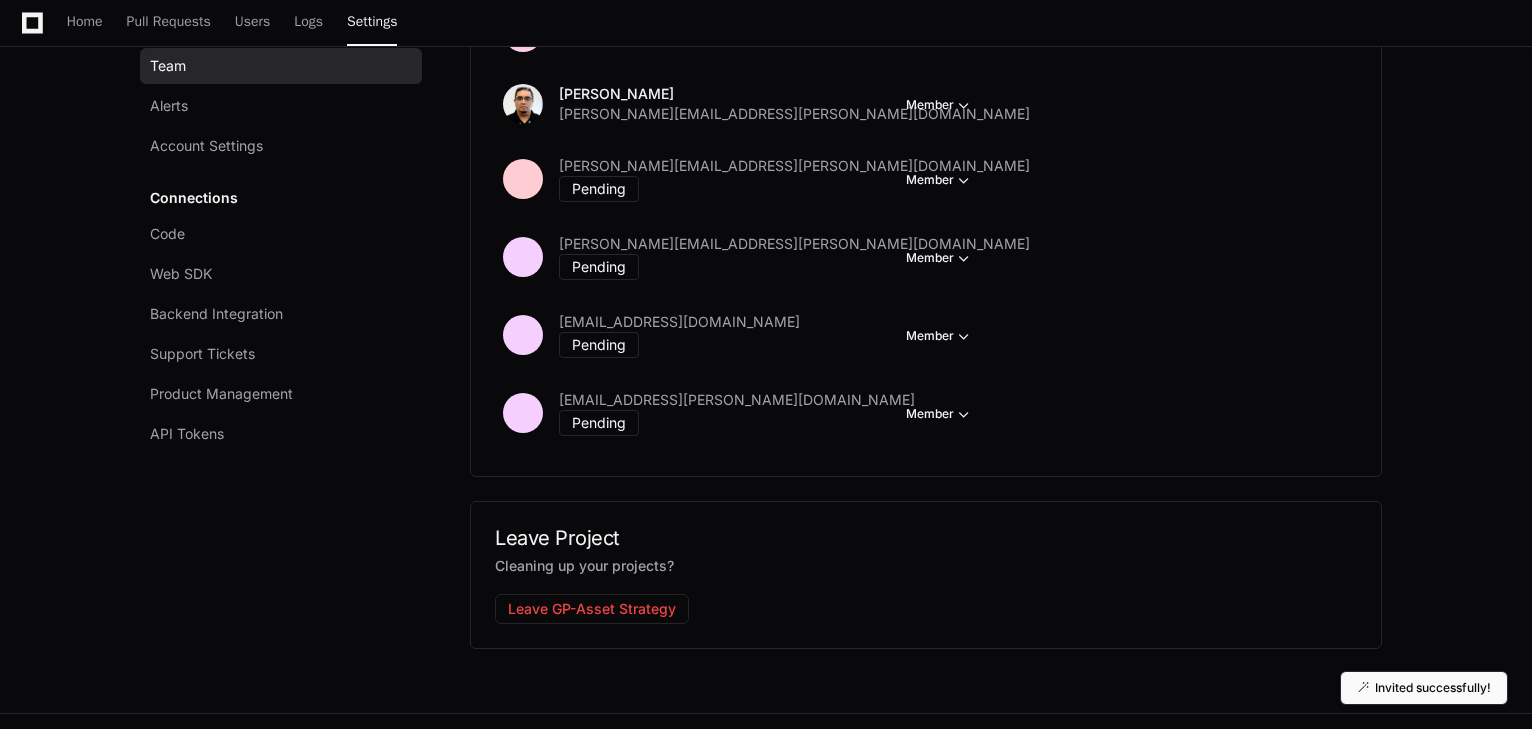 scroll, scrollTop: 640, scrollLeft: 0, axis: vertical 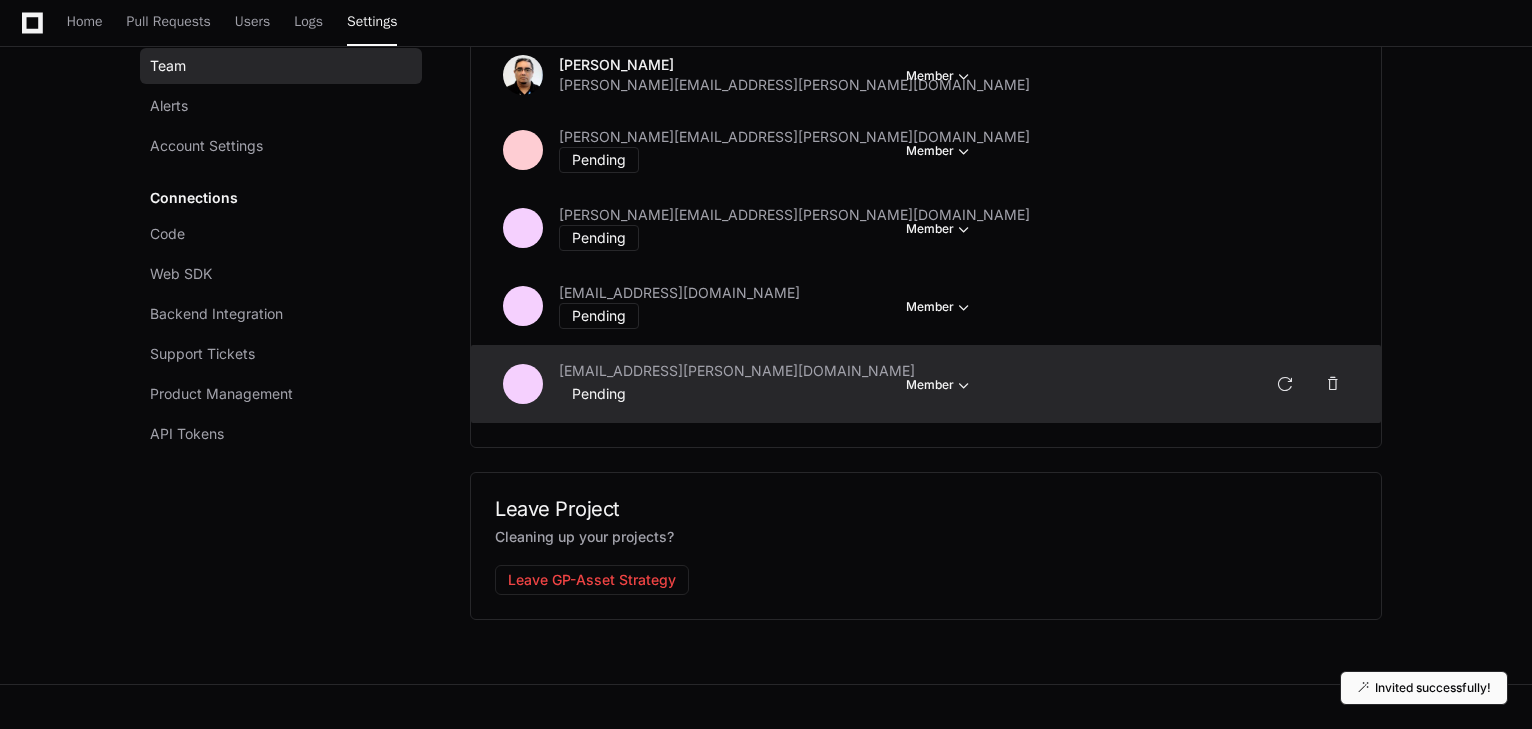 click on "Member" at bounding box center (940, -284) 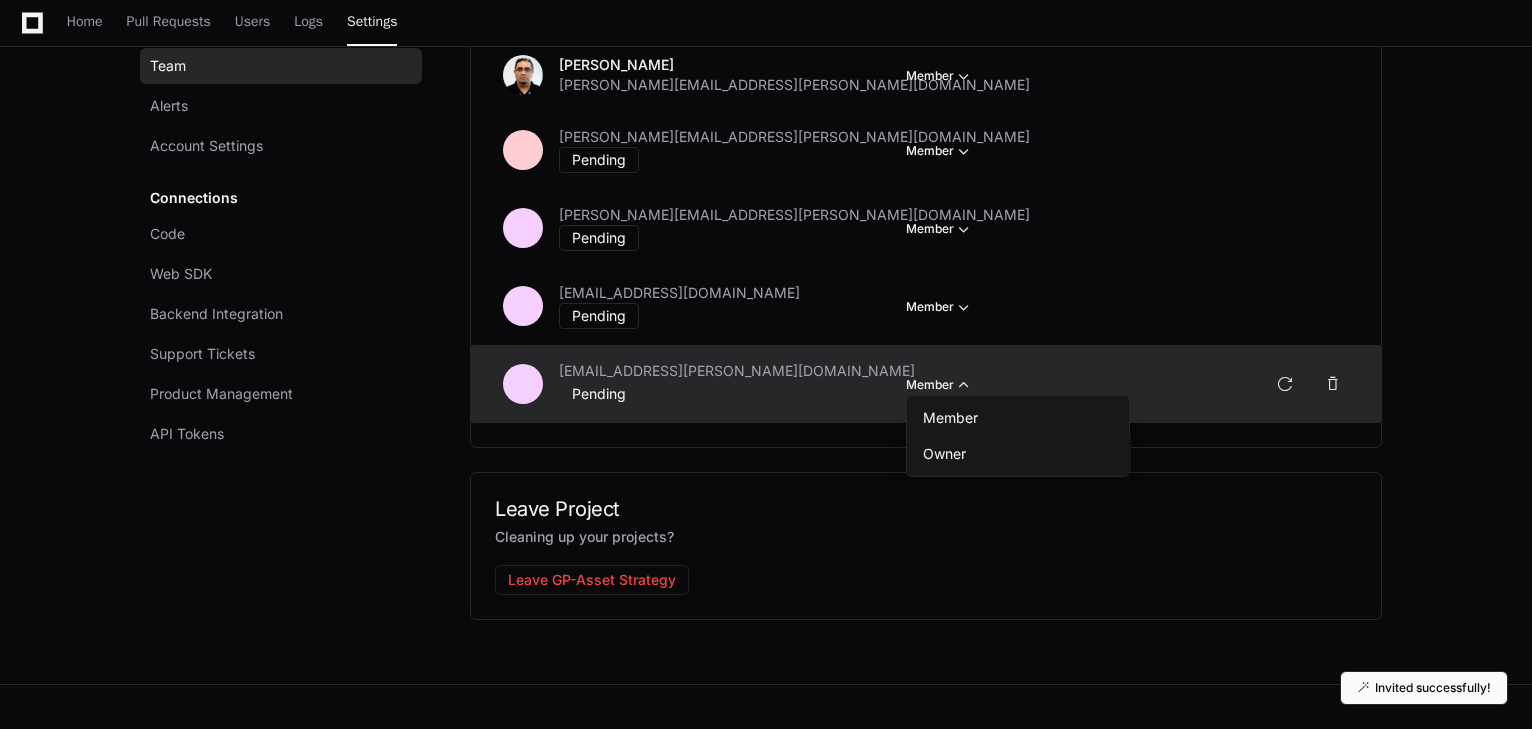 click on "Owner" 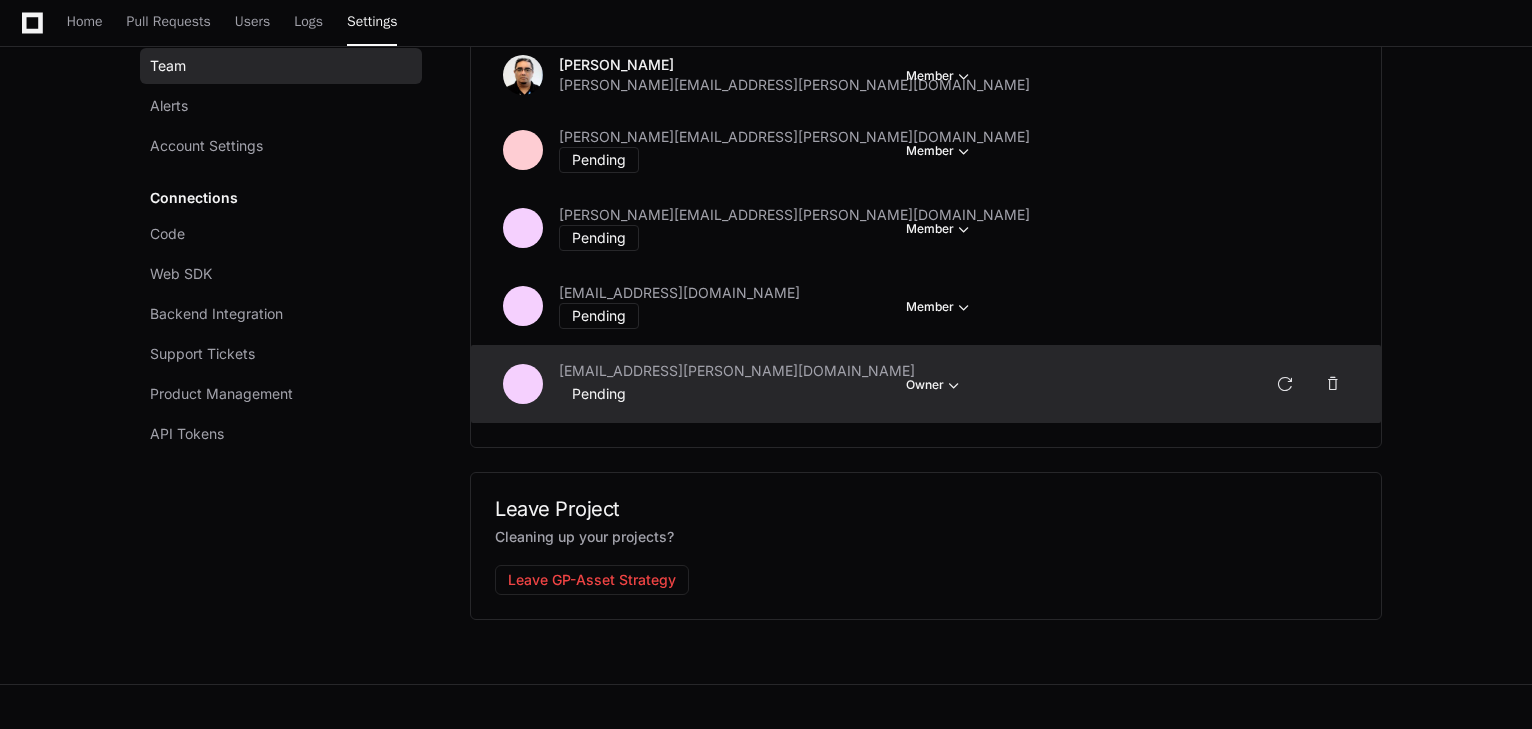 click on "Team Alerts Account Settings Connections Code Web SDK Backend Integration Support Tickets Product Management API Tokens" 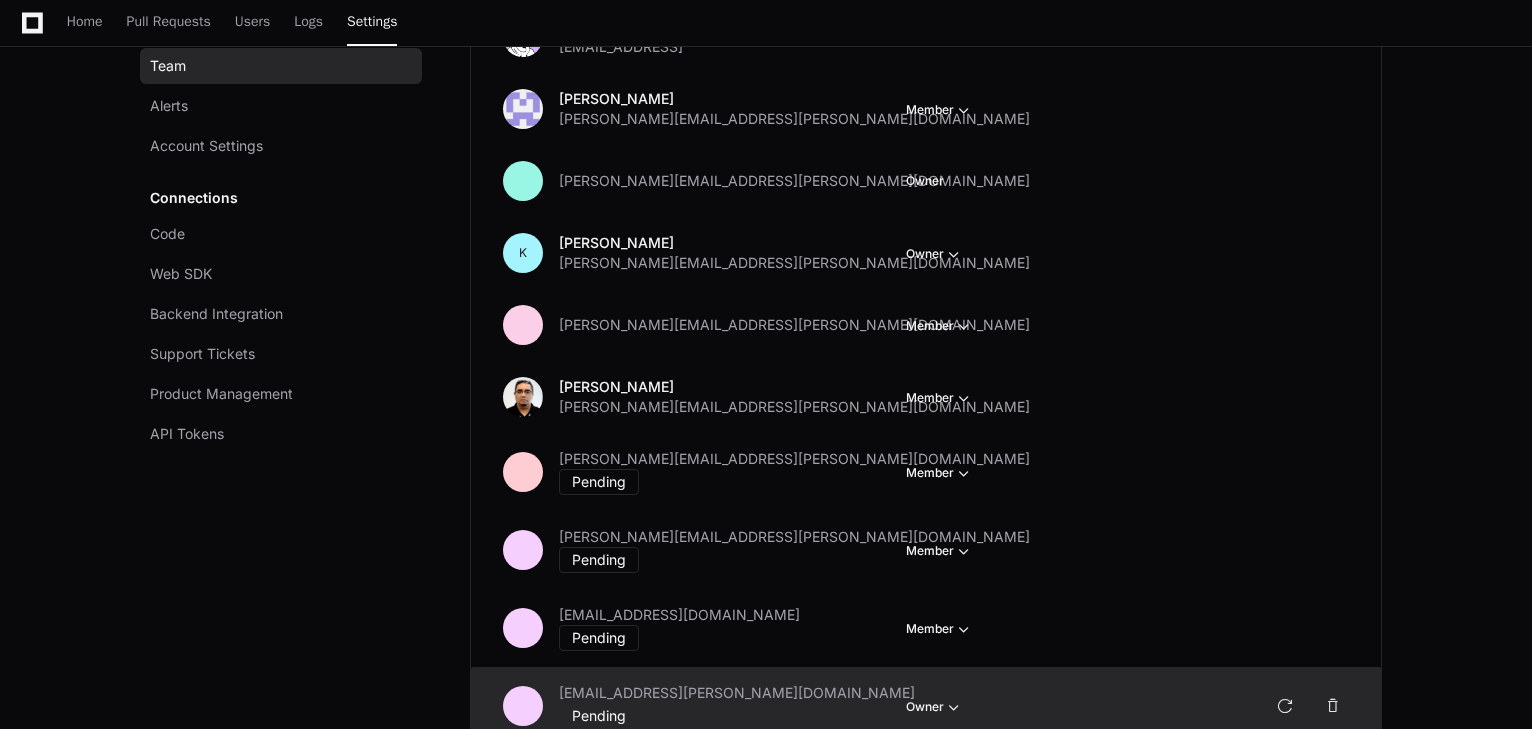 scroll, scrollTop: 0, scrollLeft: 0, axis: both 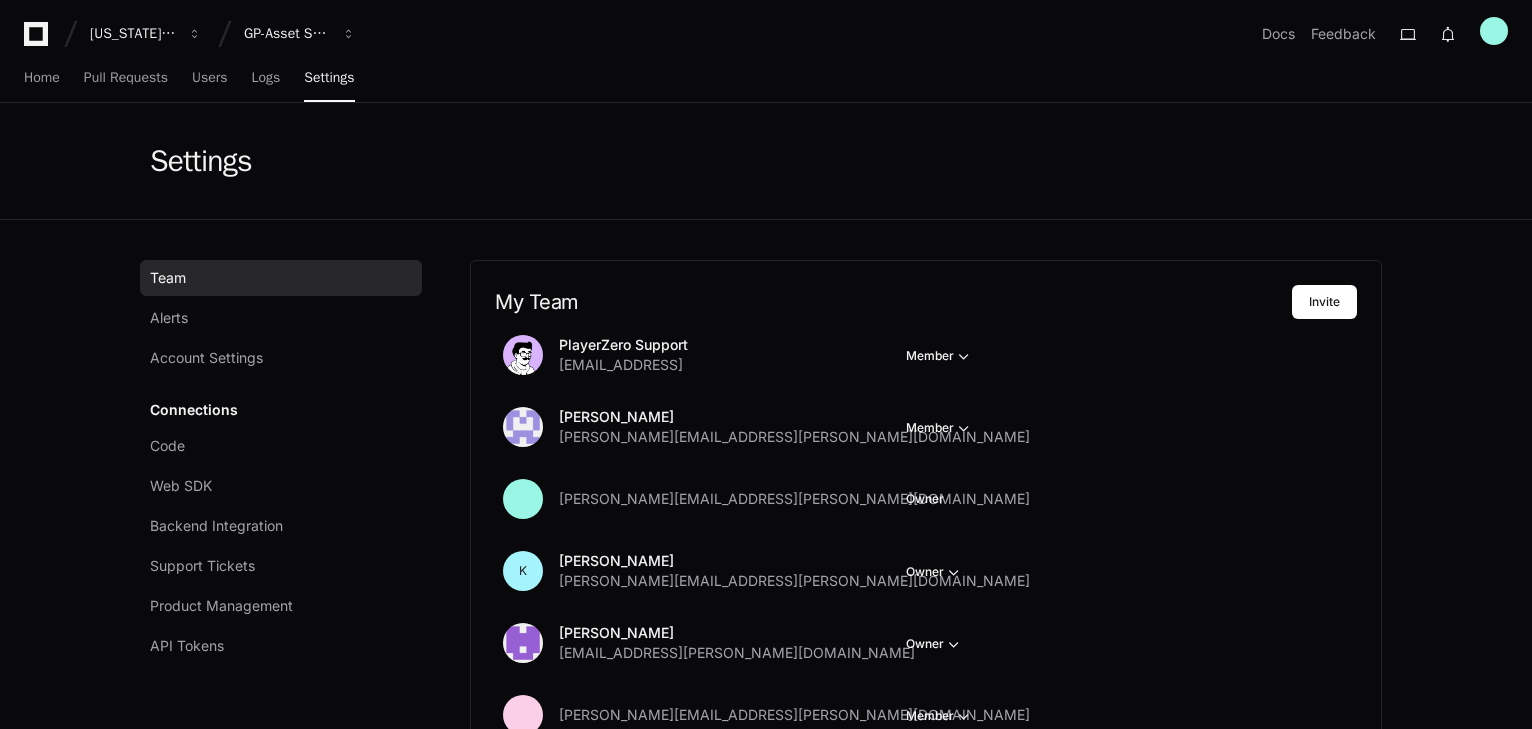 click on "Settings Team Alerts Account Settings Connections Code Web SDK Backend Integration Support Tickets Product Management API Tokens My Team  Invite
PlayerZero Support [EMAIL_ADDRESS]  Member  Thomas Aquino [EMAIL_ADDRESS][PERSON_NAME][DOMAIN_NAME]  Member    [PERSON_NAME][EMAIL_ADDRESS][PERSON_NAME][DOMAIN_NAME] Owner K Krishna Sangepu [EMAIL_ADDRESS][PERSON_NAME][DOMAIN_NAME]  Owner  [PERSON_NAME] [EMAIL_ADDRESS][PERSON_NAME][DOMAIN_NAME]  Owner    [PERSON_NAME][EMAIL_ADDRESS][PERSON_NAME][DOMAIN_NAME]  Member  [PERSON_NAME] [PERSON_NAME][EMAIL_ADDRESS][PERSON_NAME][DOMAIN_NAME]  Member  [PERSON_NAME][EMAIL_ADDRESS][PERSON_NAME][DOMAIN_NAME] Pending   Member  [PERSON_NAME][EMAIL_ADDRESS][PERSON_NAME][DOMAIN_NAME] Pending   Member  [EMAIL_ADDRESS][DOMAIN_NAME] Pending   Member  [EMAIL_ADDRESS][PERSON_NAME][DOMAIN_NAME] Pending   Member  Leave Project Cleaning up your projects? Leave GP-Asset Strategy" 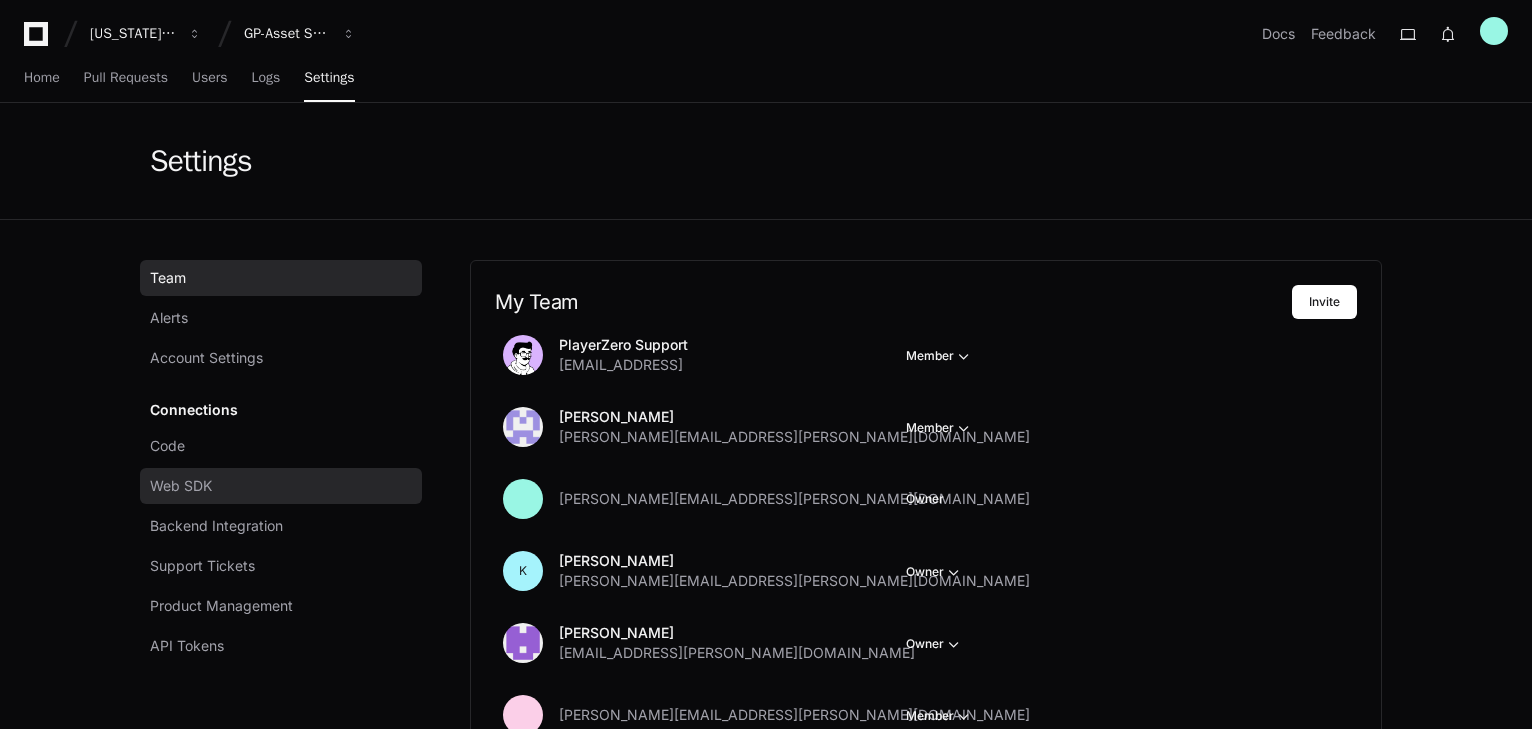 click on "Web SDK" 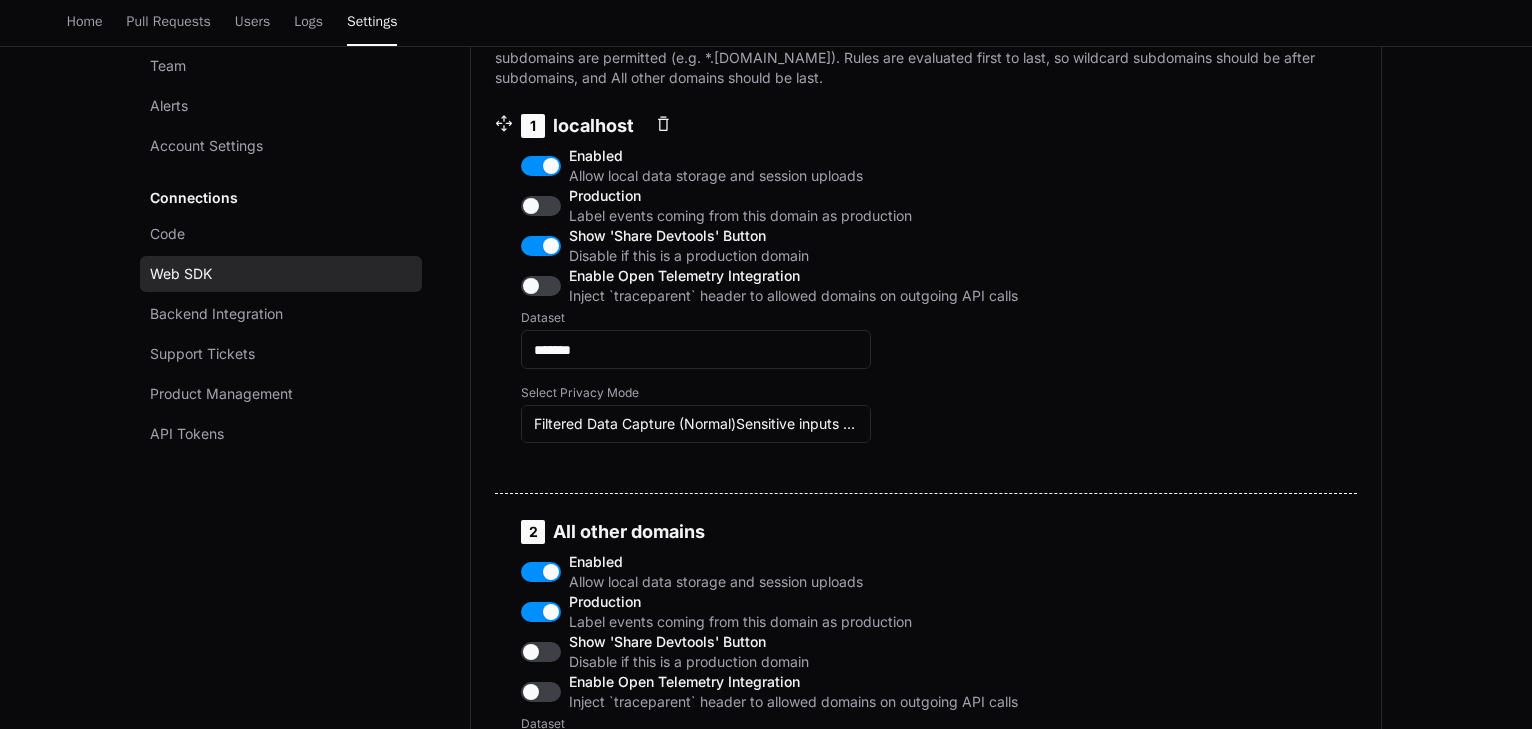 scroll, scrollTop: 960, scrollLeft: 0, axis: vertical 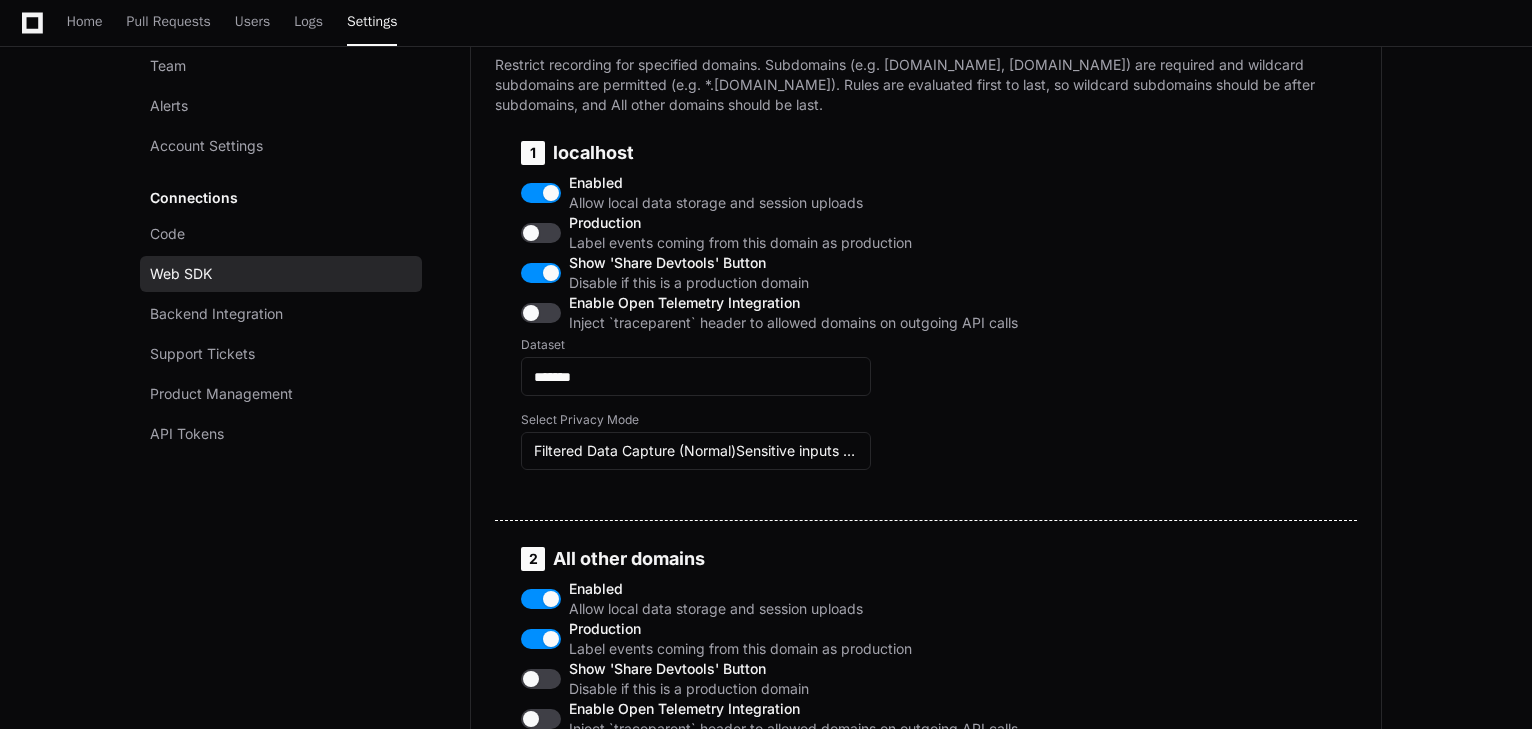 click on "Add New Domain" at bounding box center [670, 28] 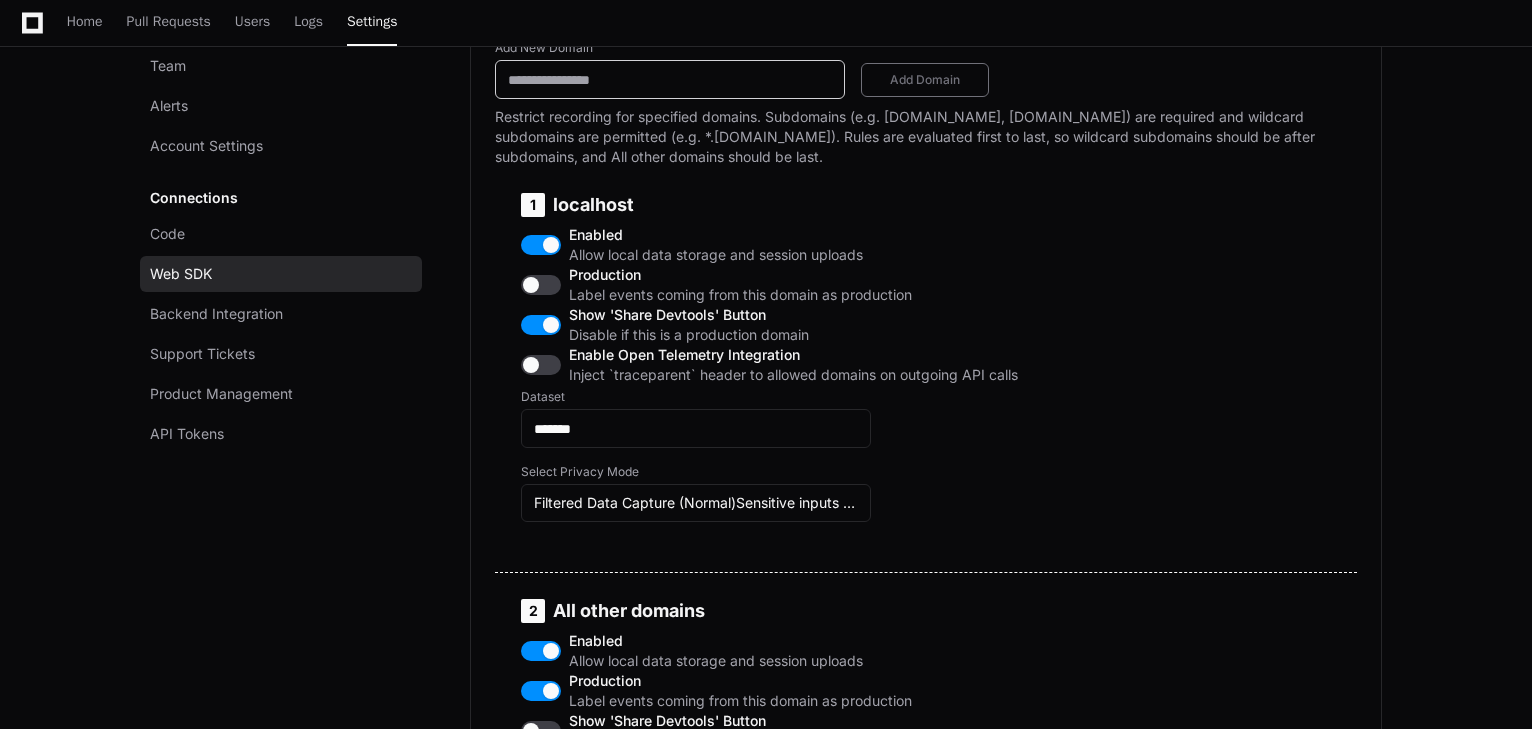 scroll, scrollTop: 880, scrollLeft: 0, axis: vertical 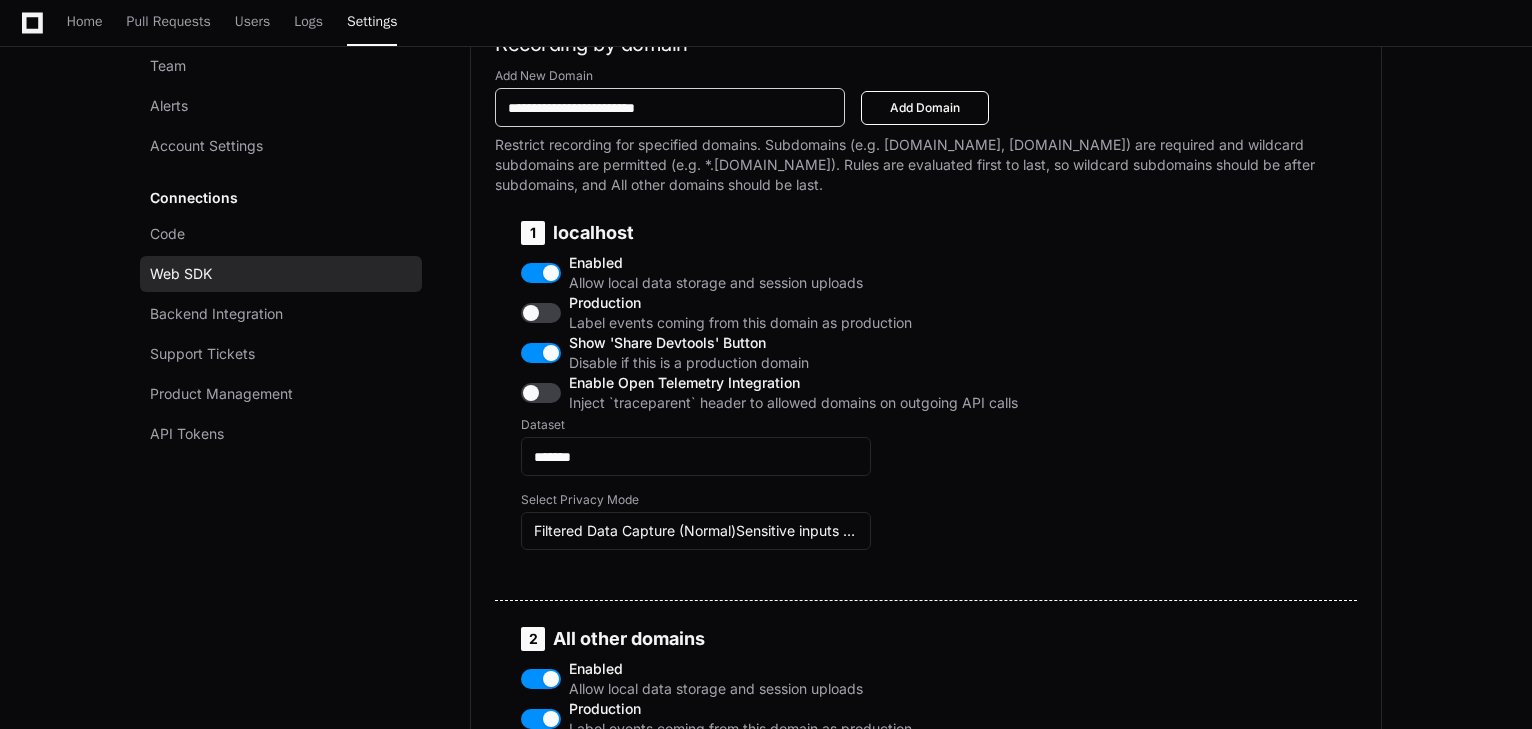 type on "**********" 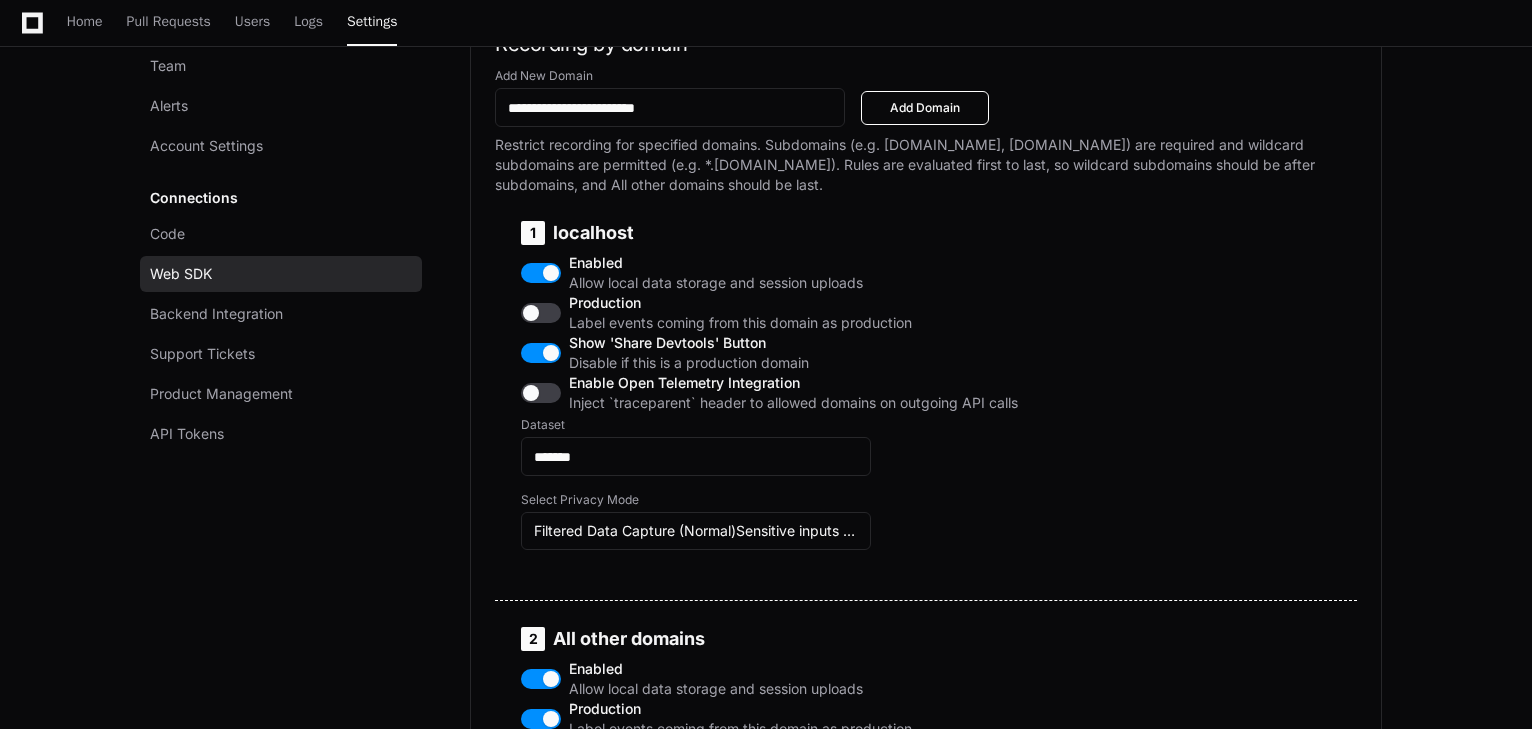 click on "Add Domain" 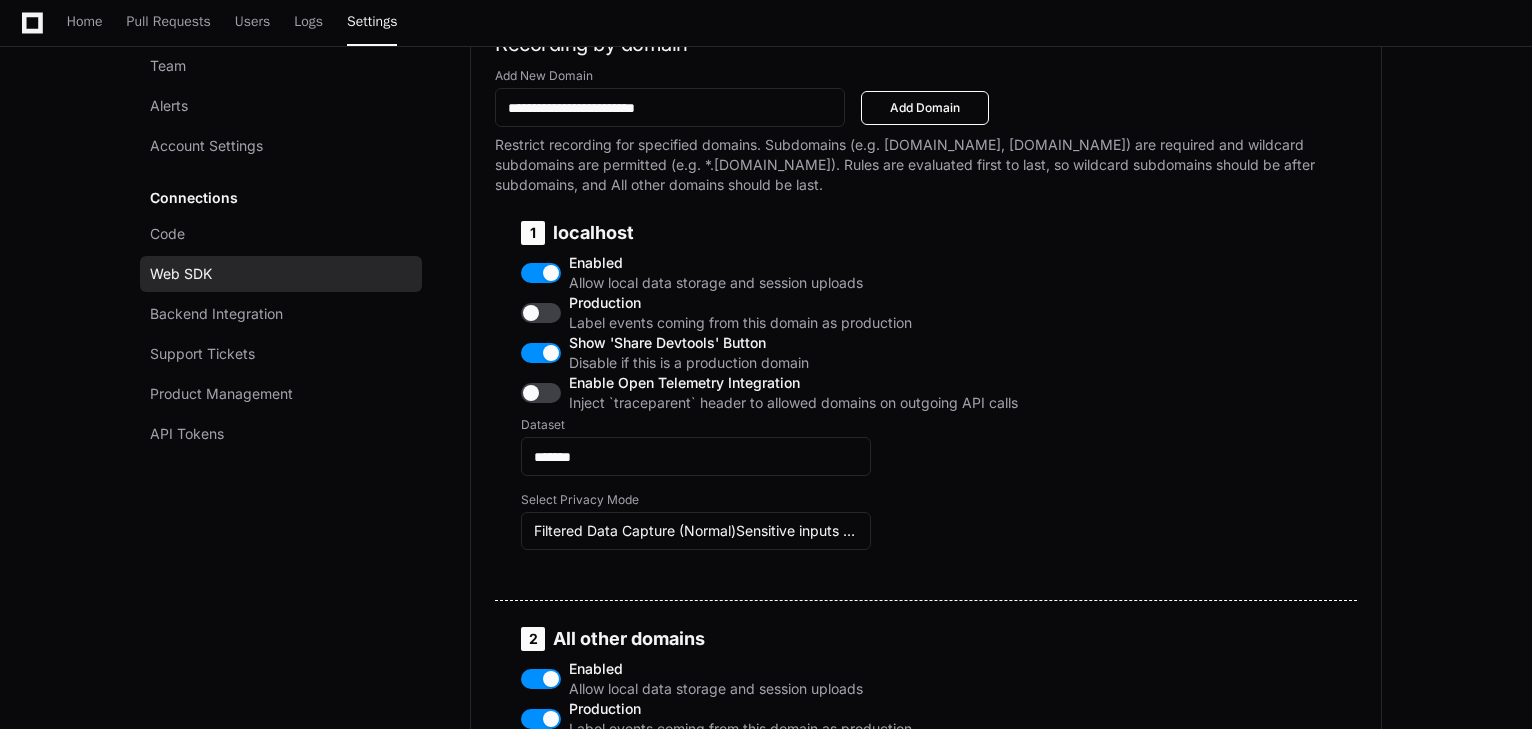 type 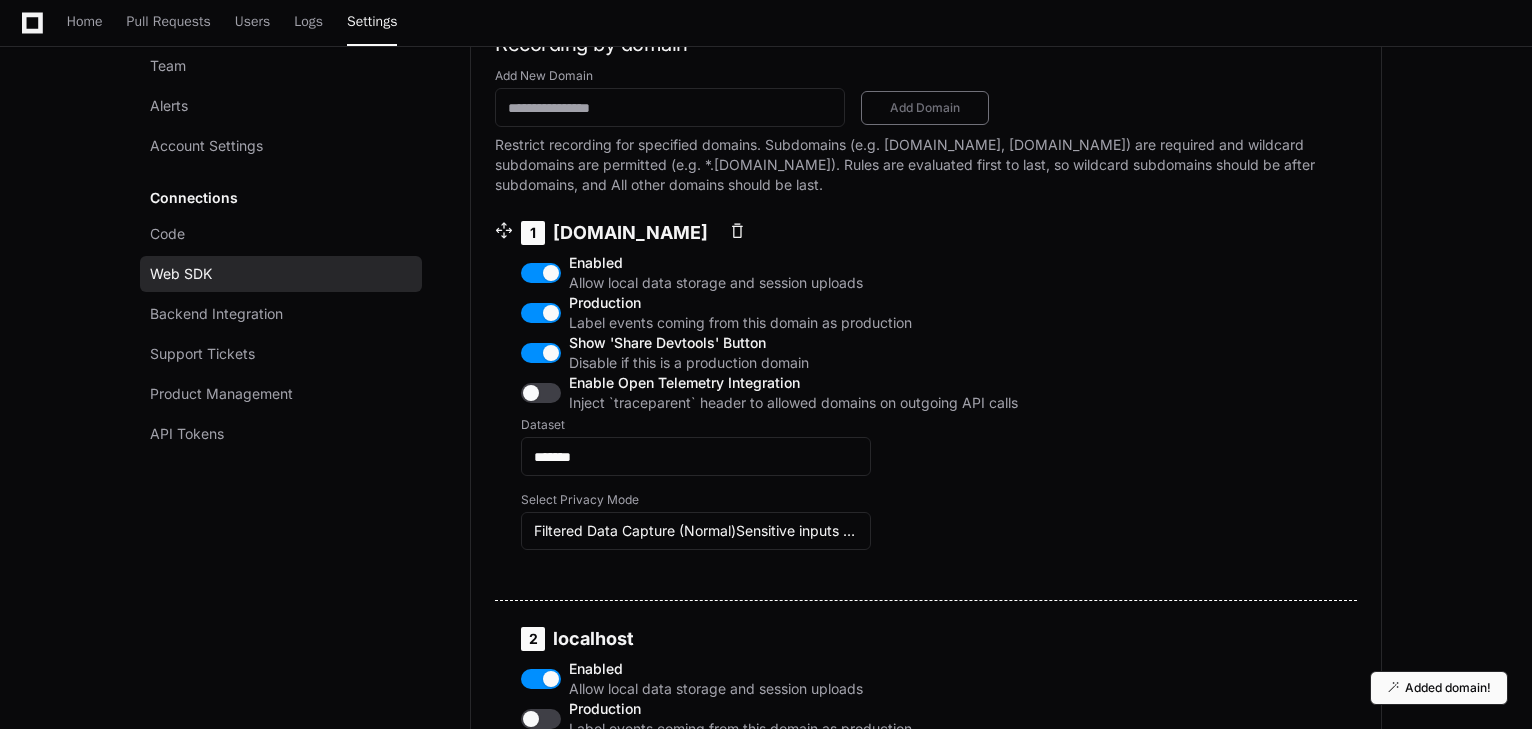 click at bounding box center (541, 313) 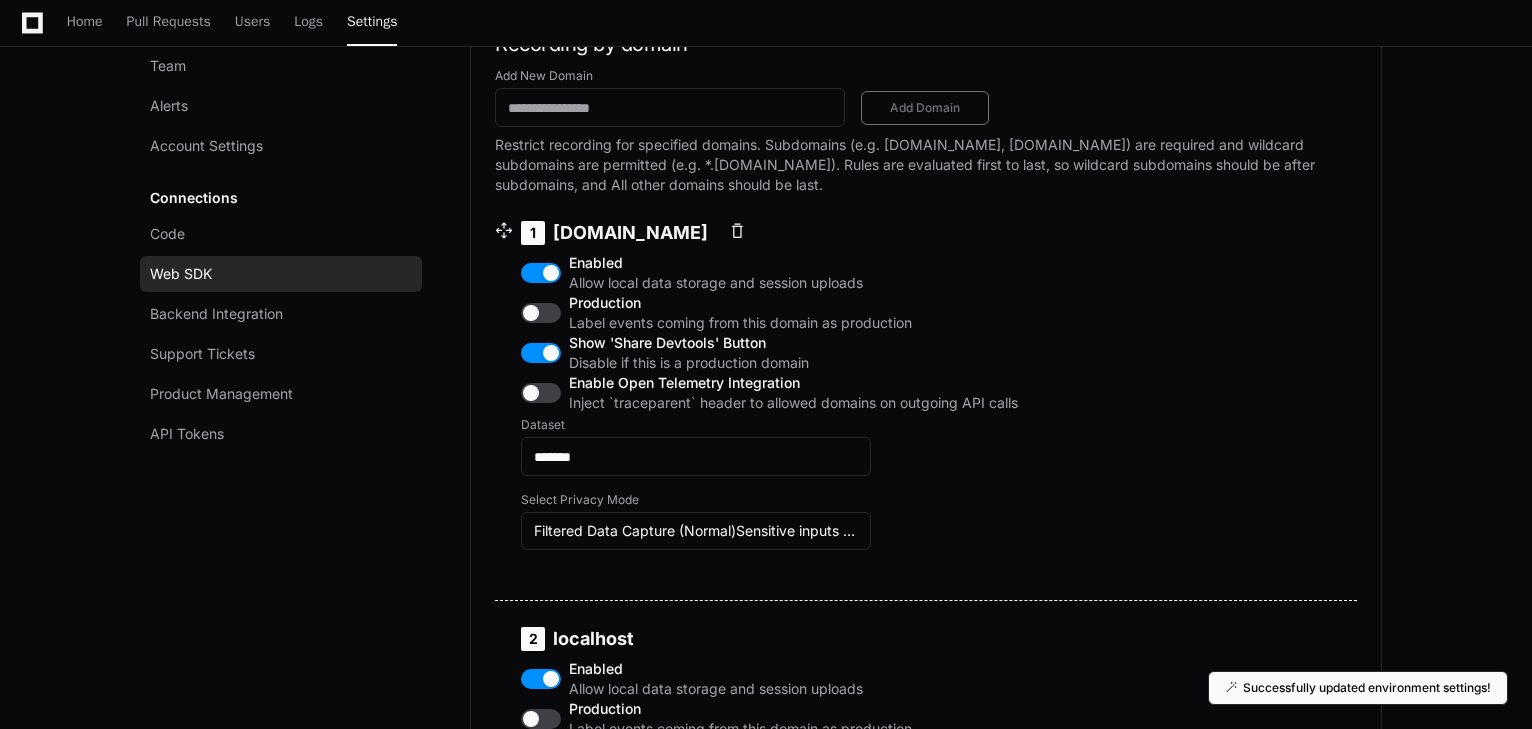 click at bounding box center (541, 393) 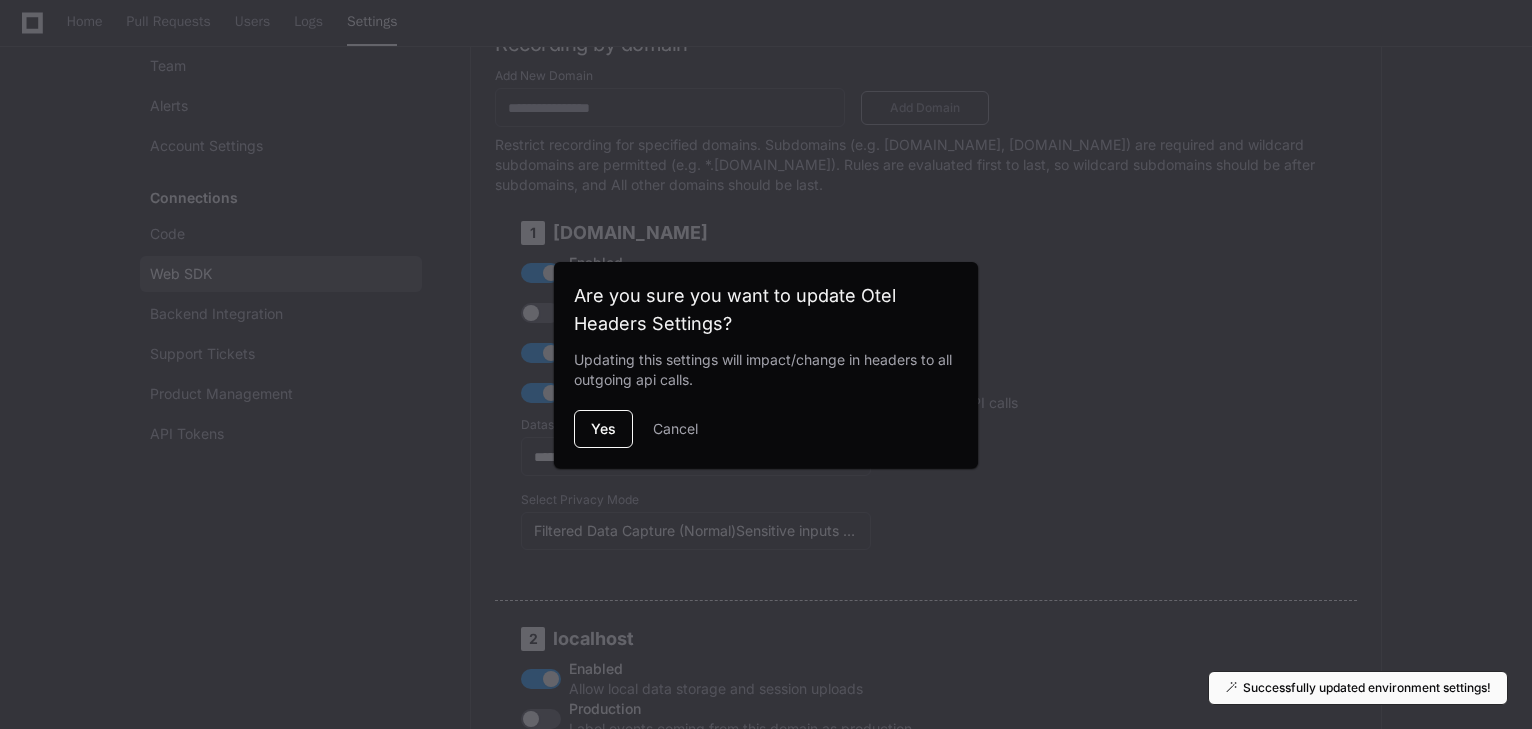 click on "Yes" at bounding box center [603, 429] 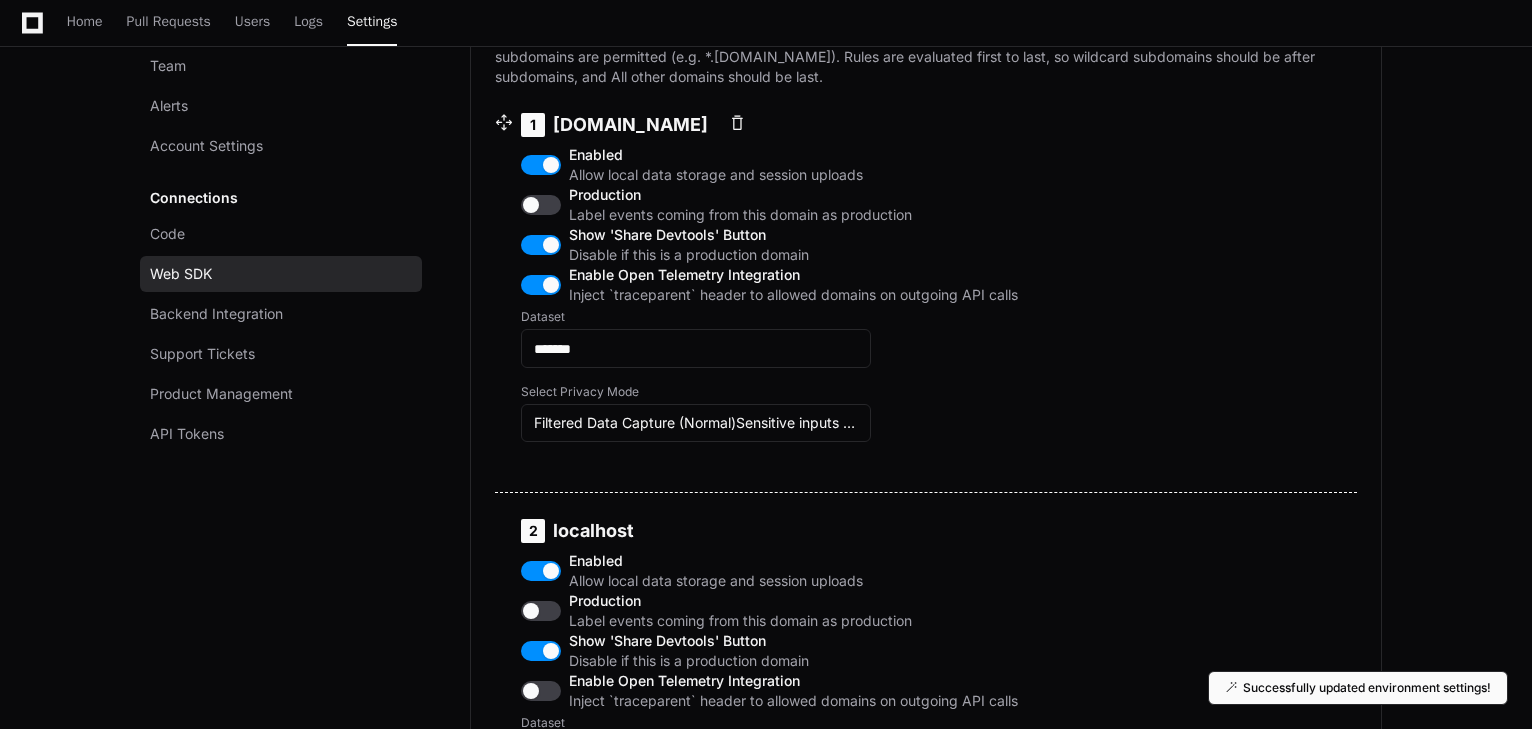 scroll, scrollTop: 960, scrollLeft: 0, axis: vertical 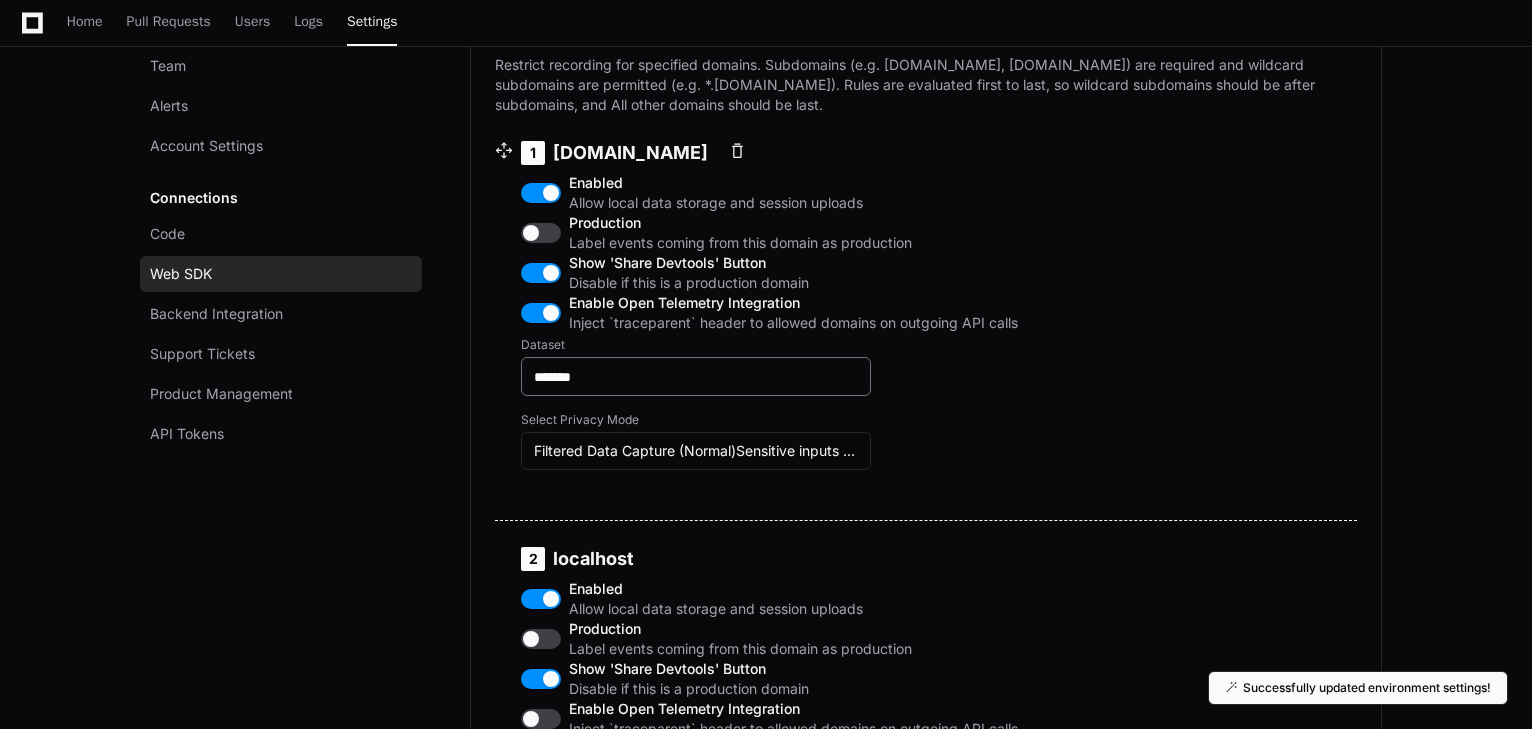 click on "*******" at bounding box center (696, 377) 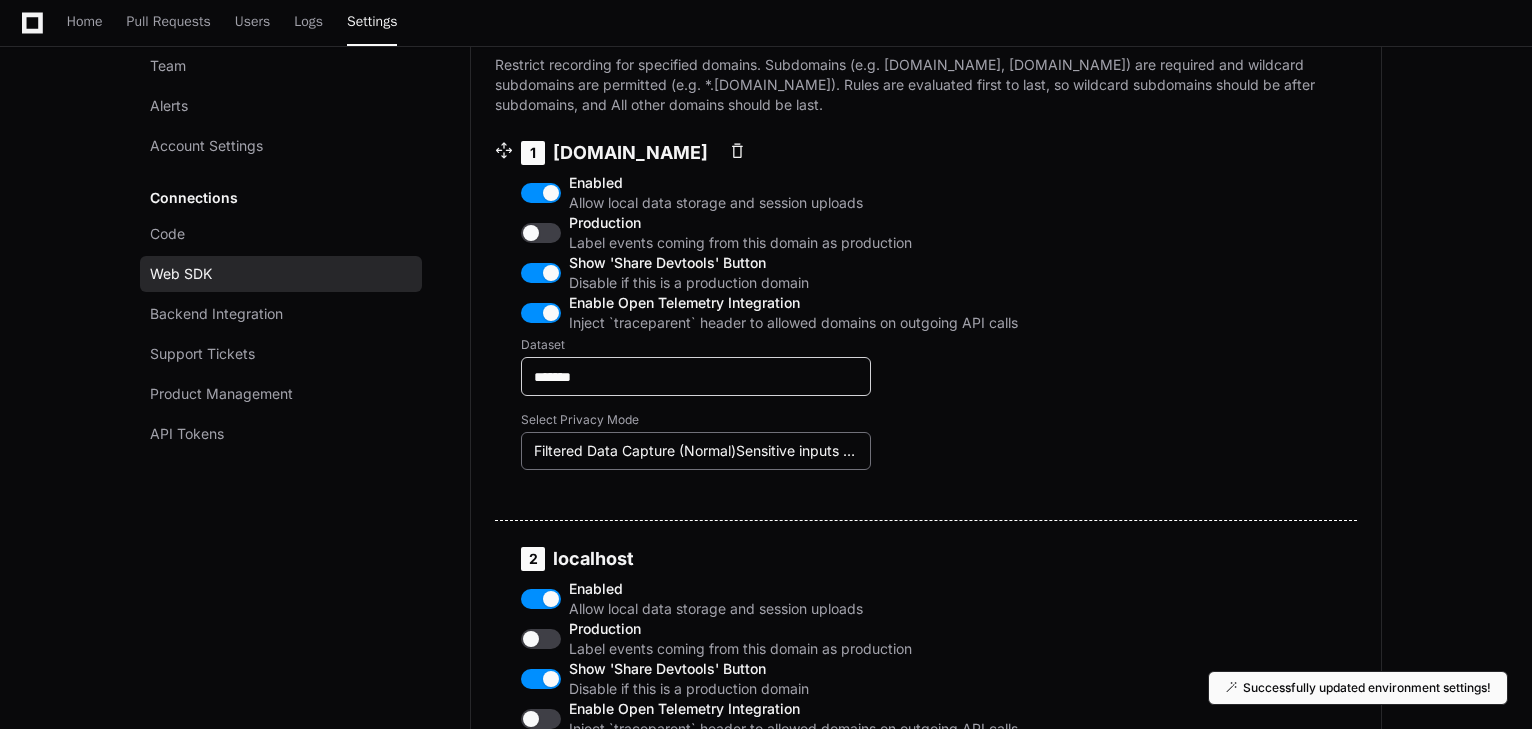 click on "Filtered Data Capture (Normal)Sensitive inputs are removed, and regular expressions (regexes) are applied to anonymize specific patterns. This mode balances data capture and privacy." at bounding box center [696, 451] 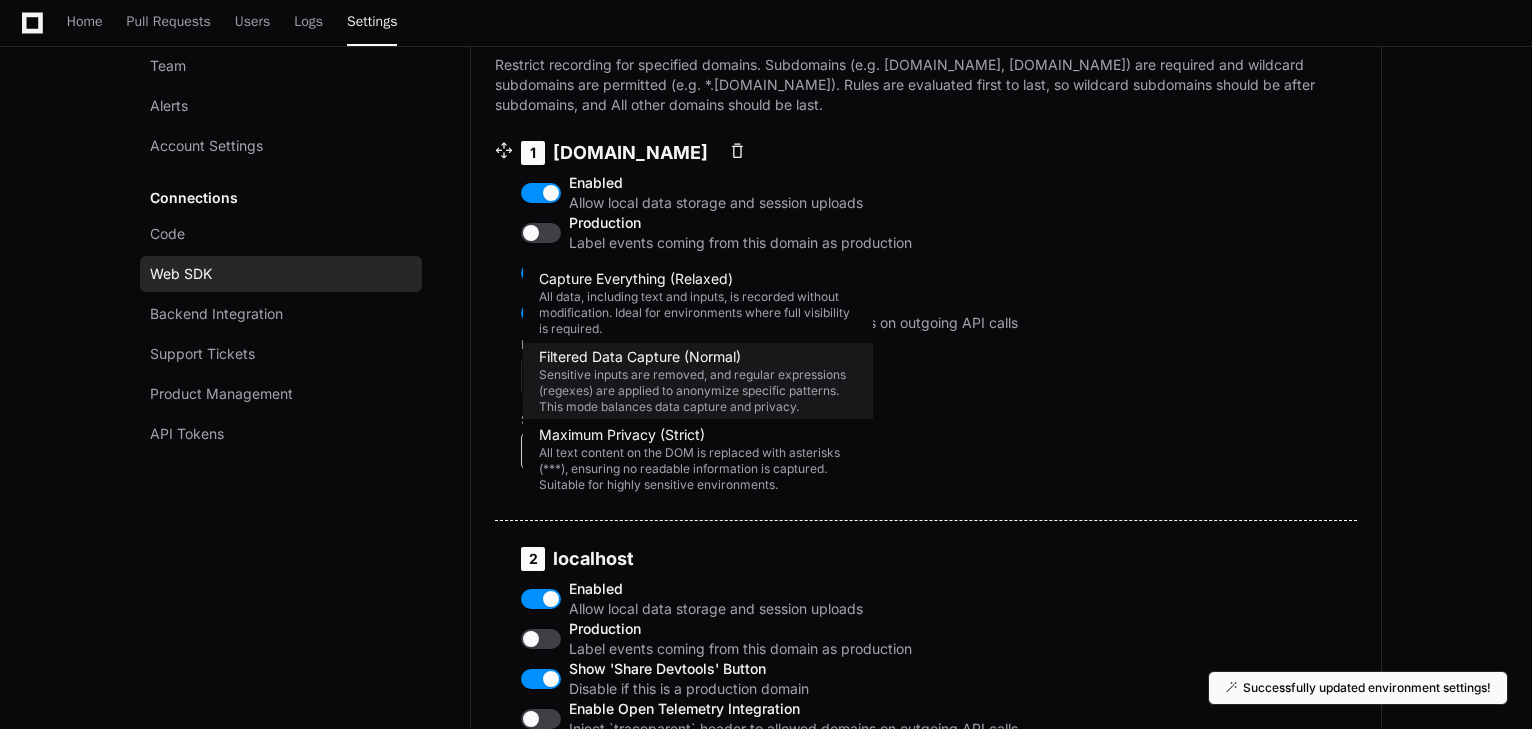 click at bounding box center [766, 364] 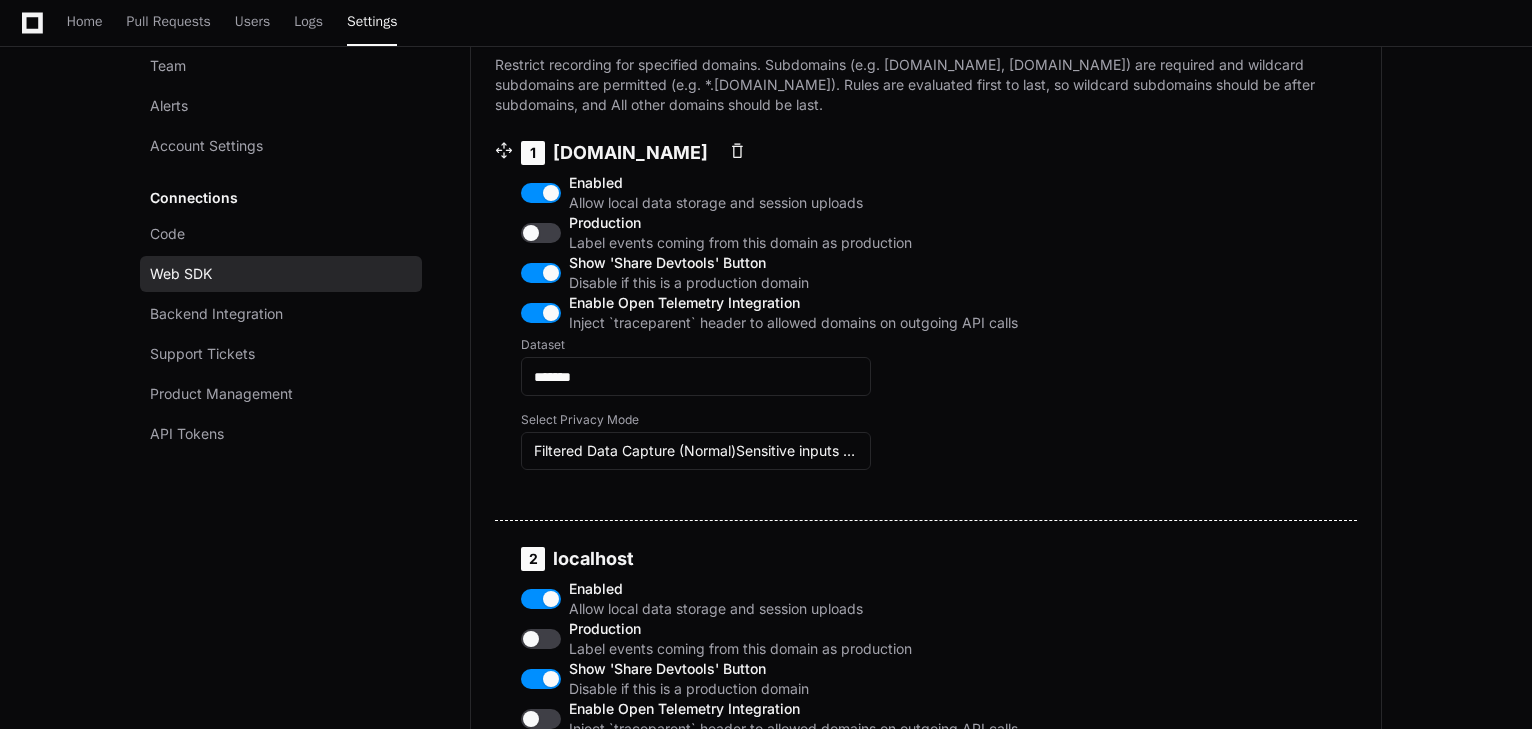 click at bounding box center (541, 273) 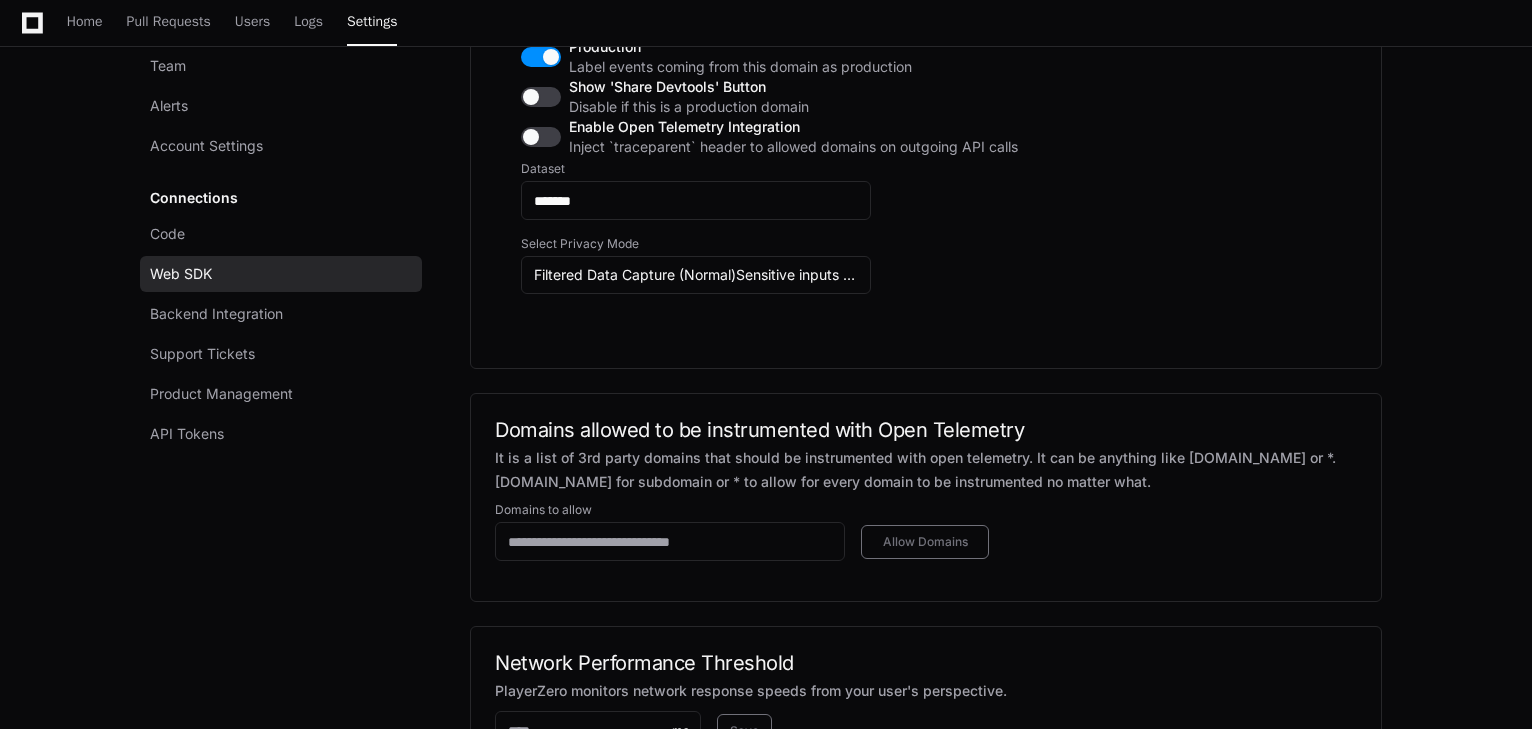 scroll, scrollTop: 1920, scrollLeft: 0, axis: vertical 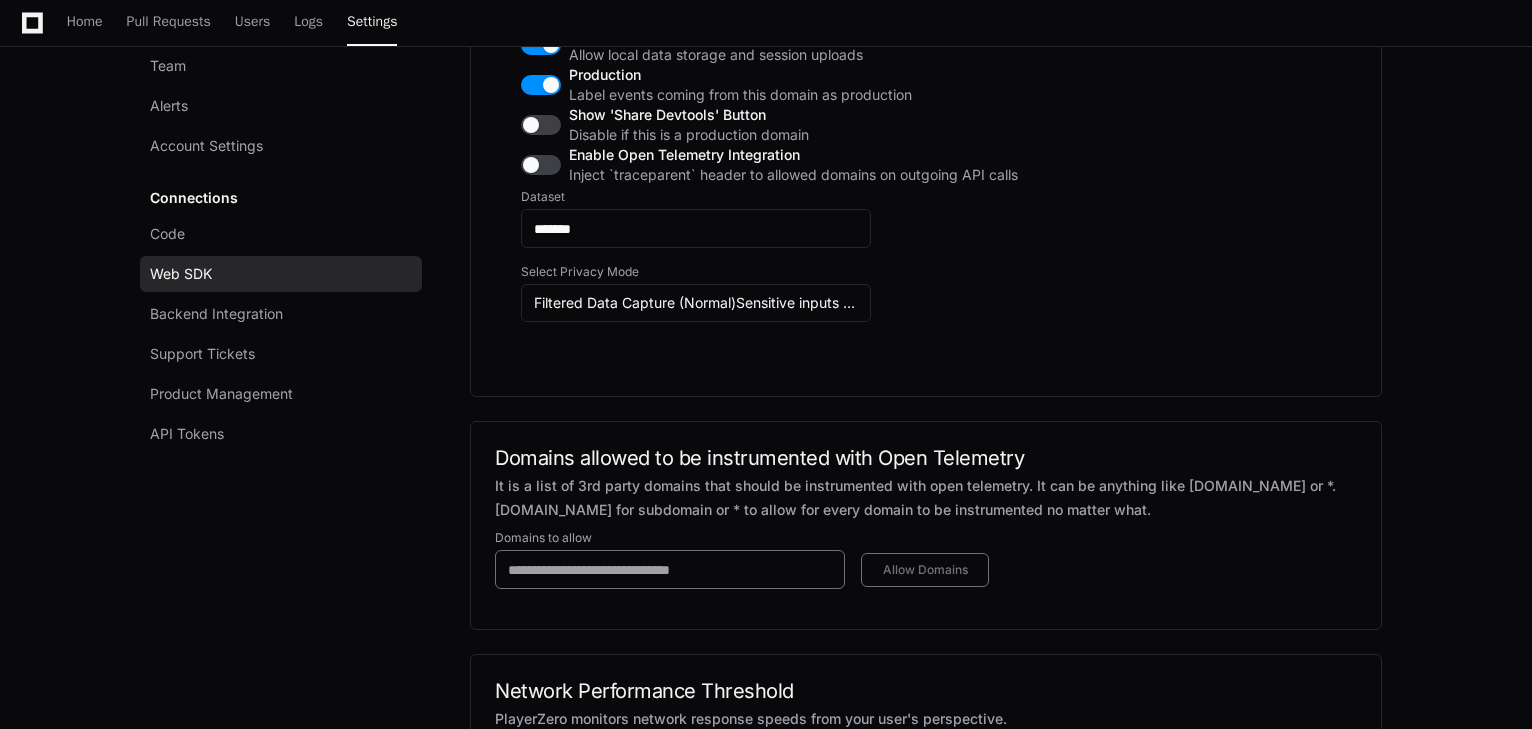 click 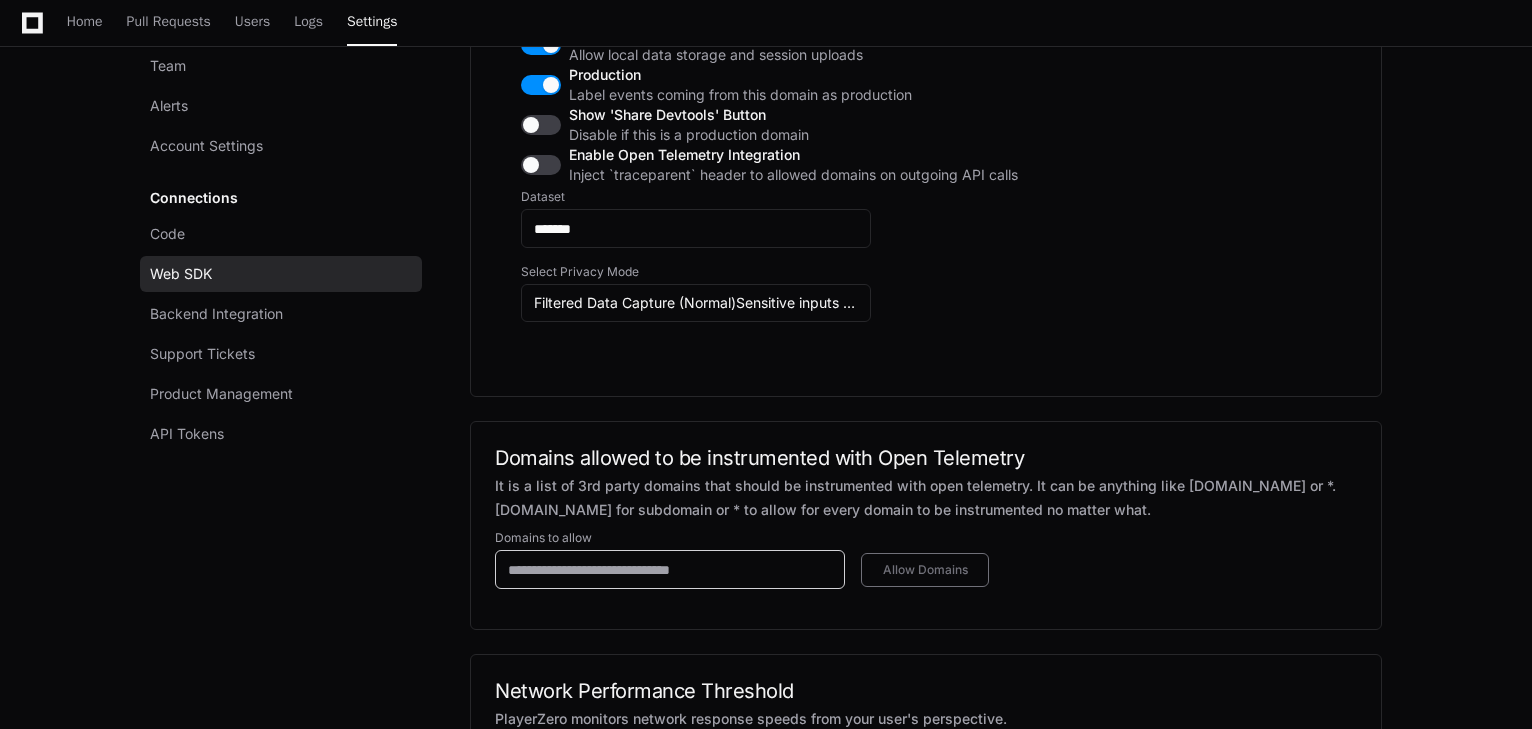 click at bounding box center [670, 570] 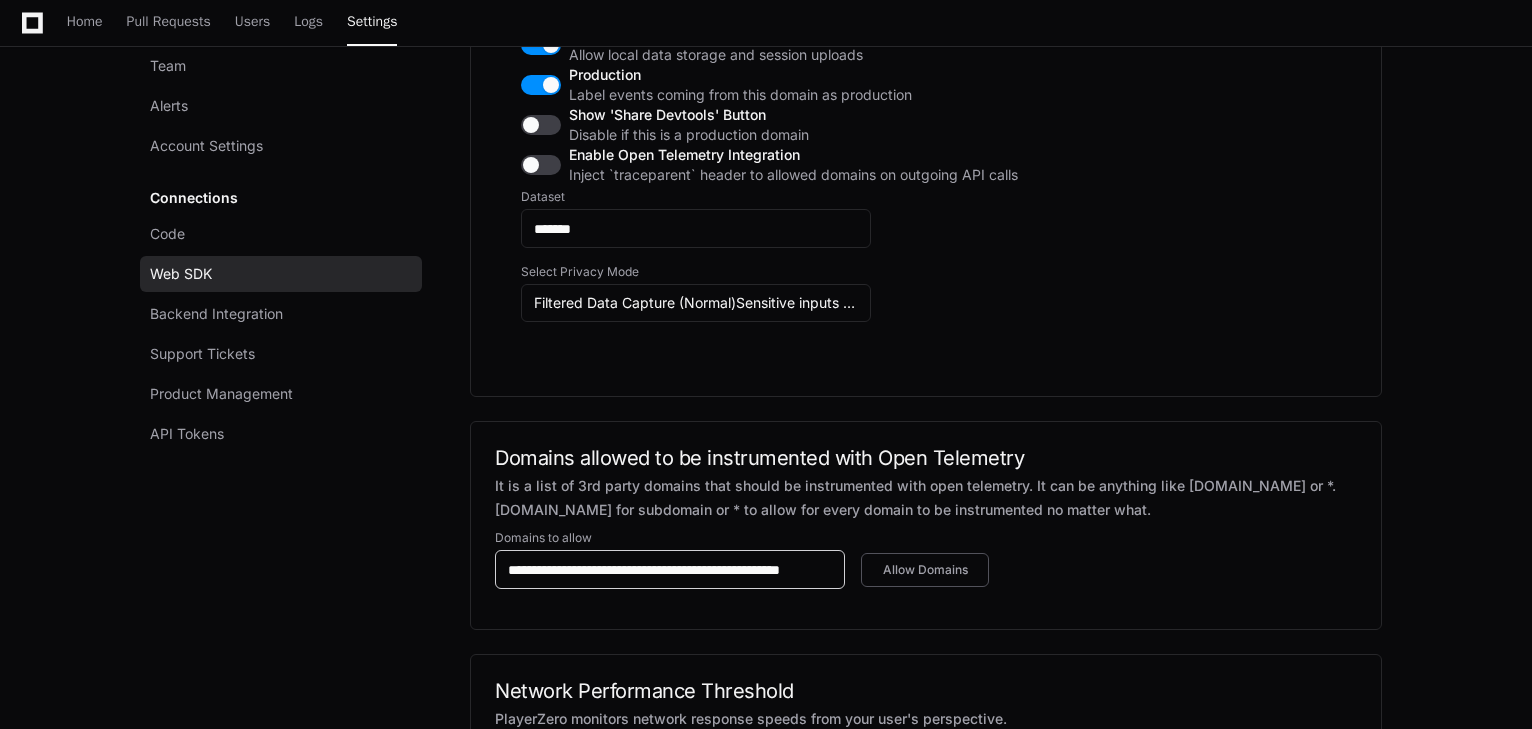 scroll, scrollTop: 0, scrollLeft: 0, axis: both 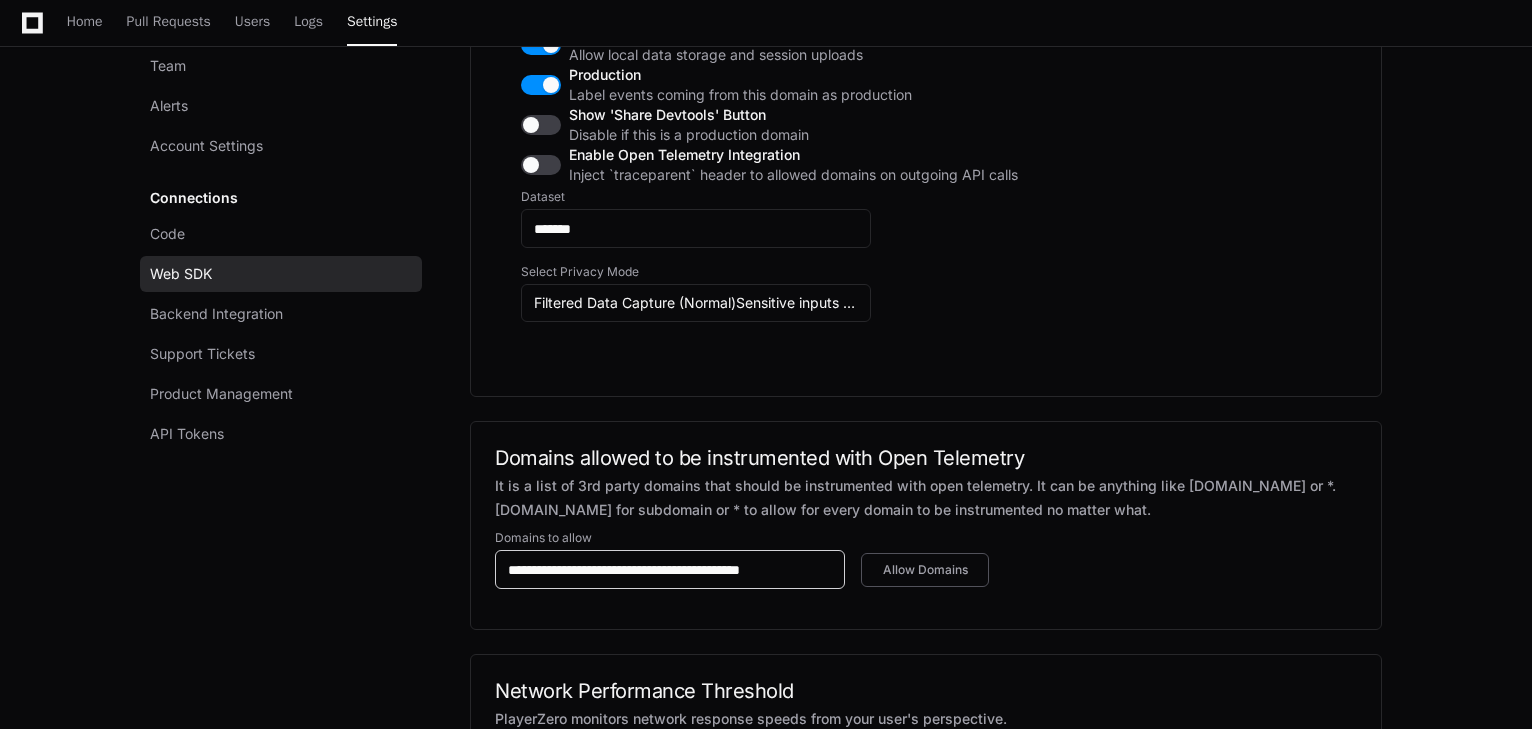 type on "**********" 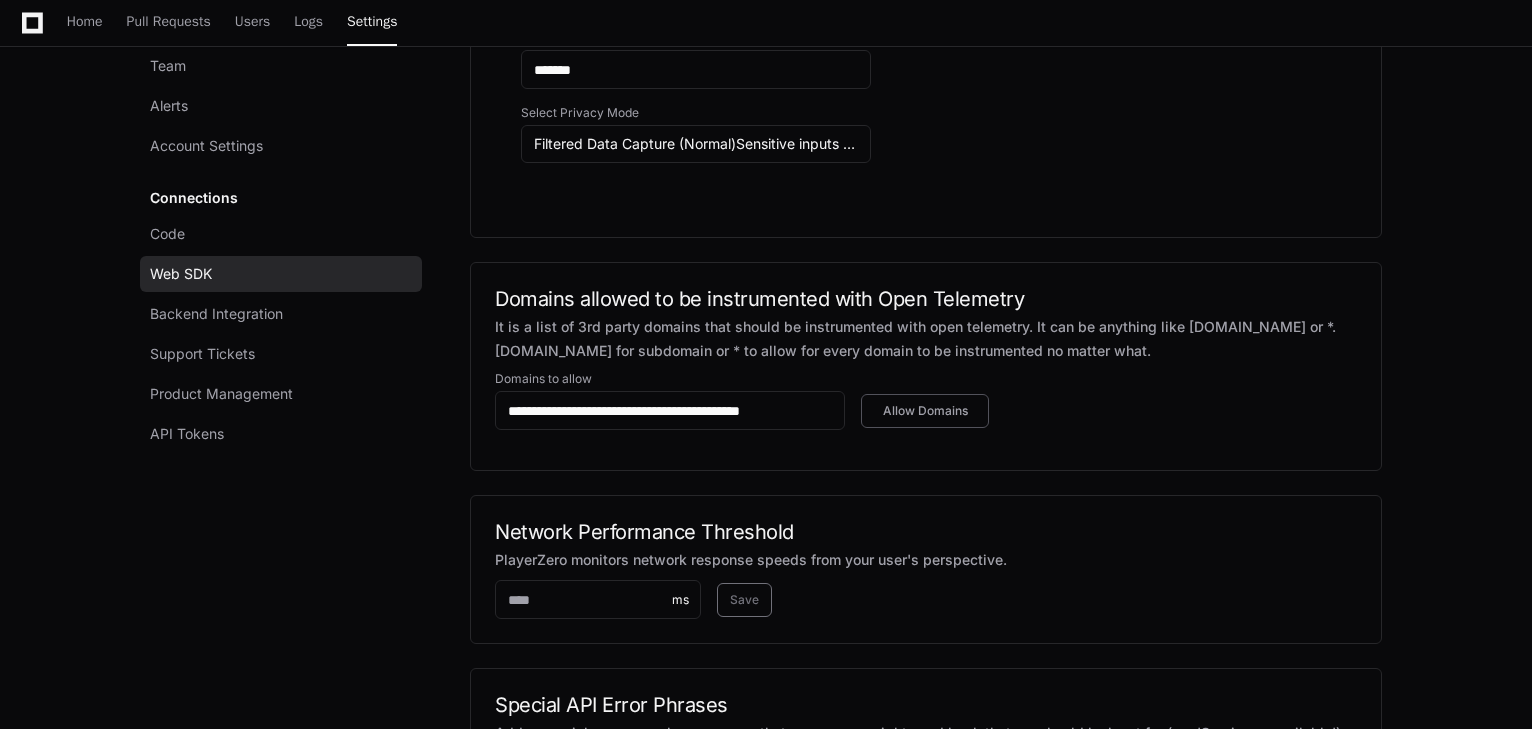 scroll, scrollTop: 2080, scrollLeft: 0, axis: vertical 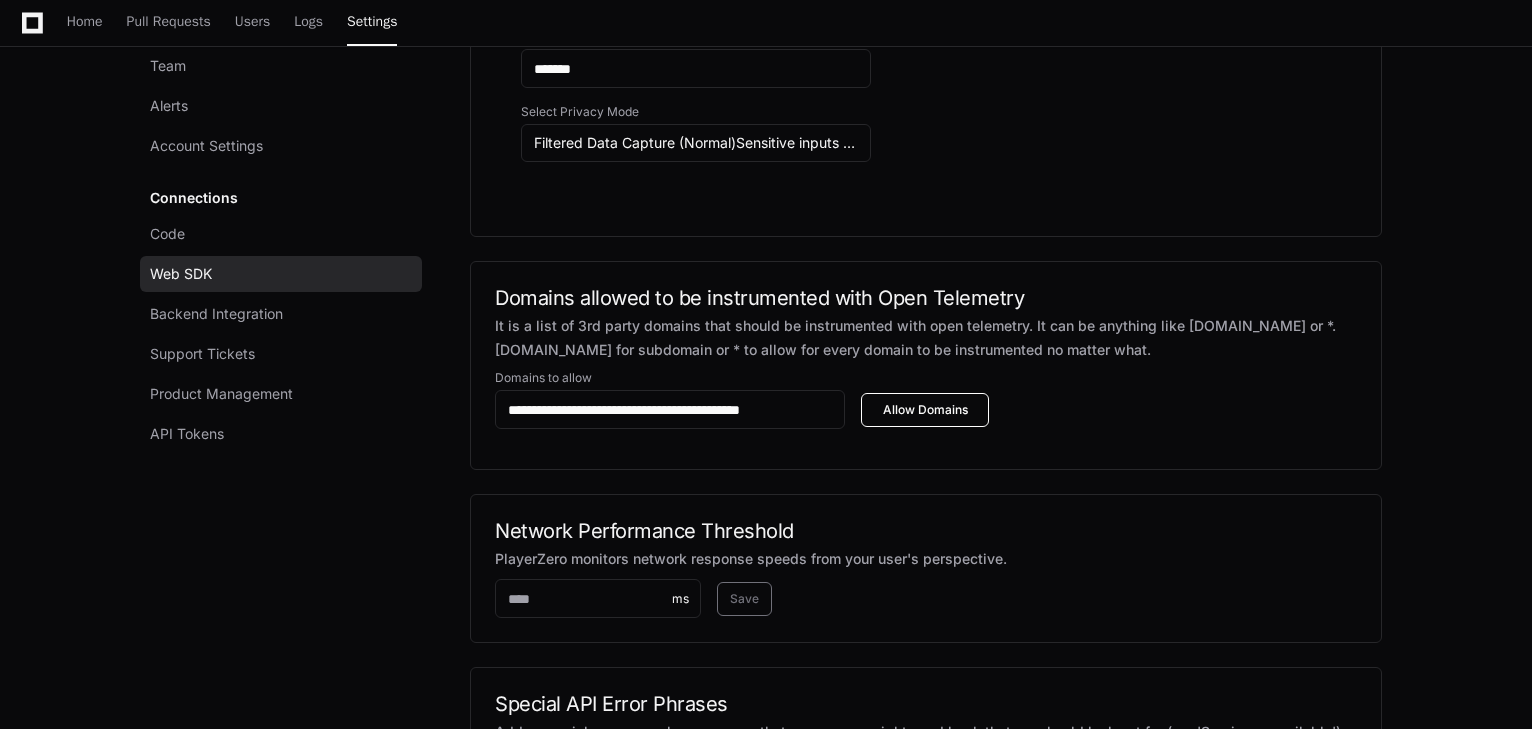 click on "Allow Domains" 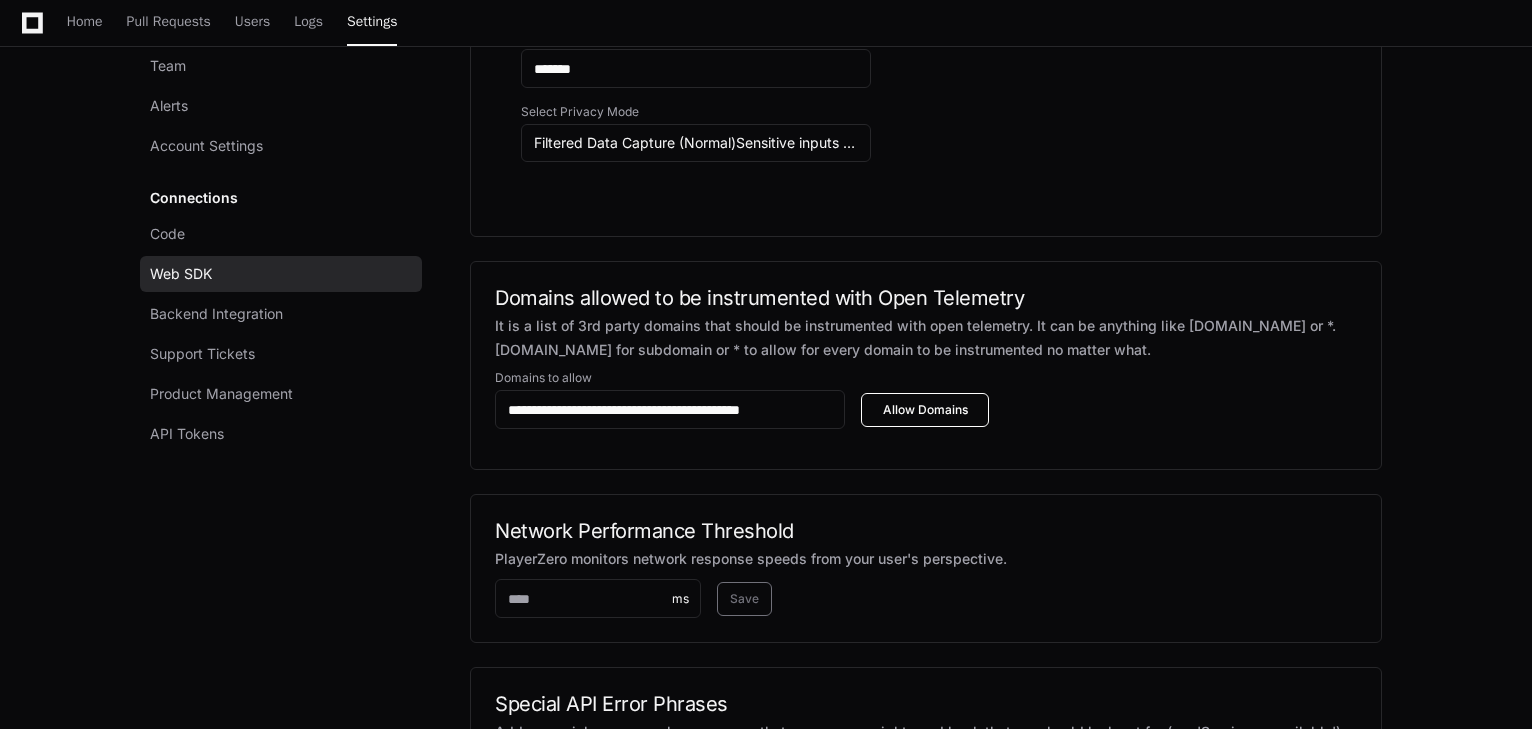 type 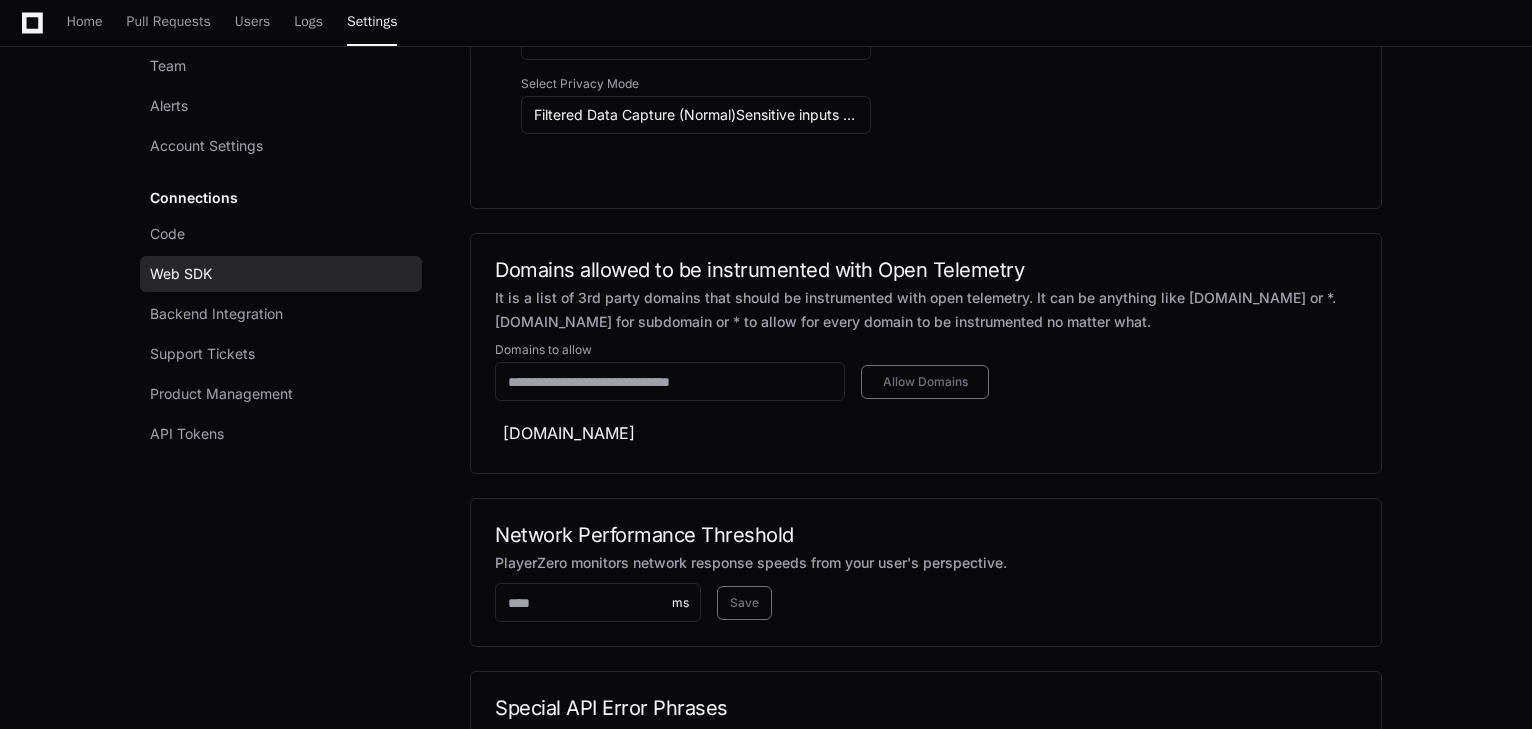 scroll, scrollTop: 2080, scrollLeft: 0, axis: vertical 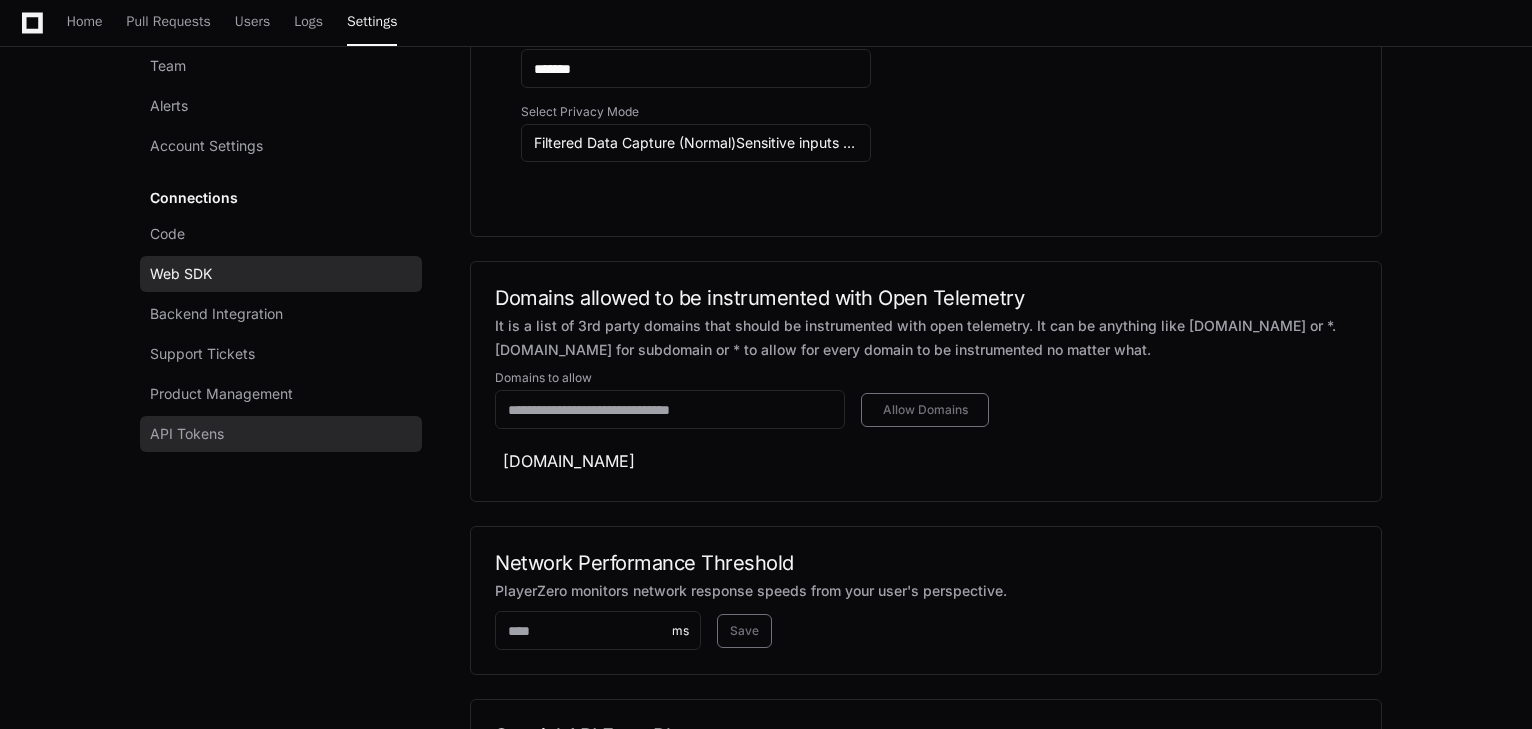 click on "API Tokens" 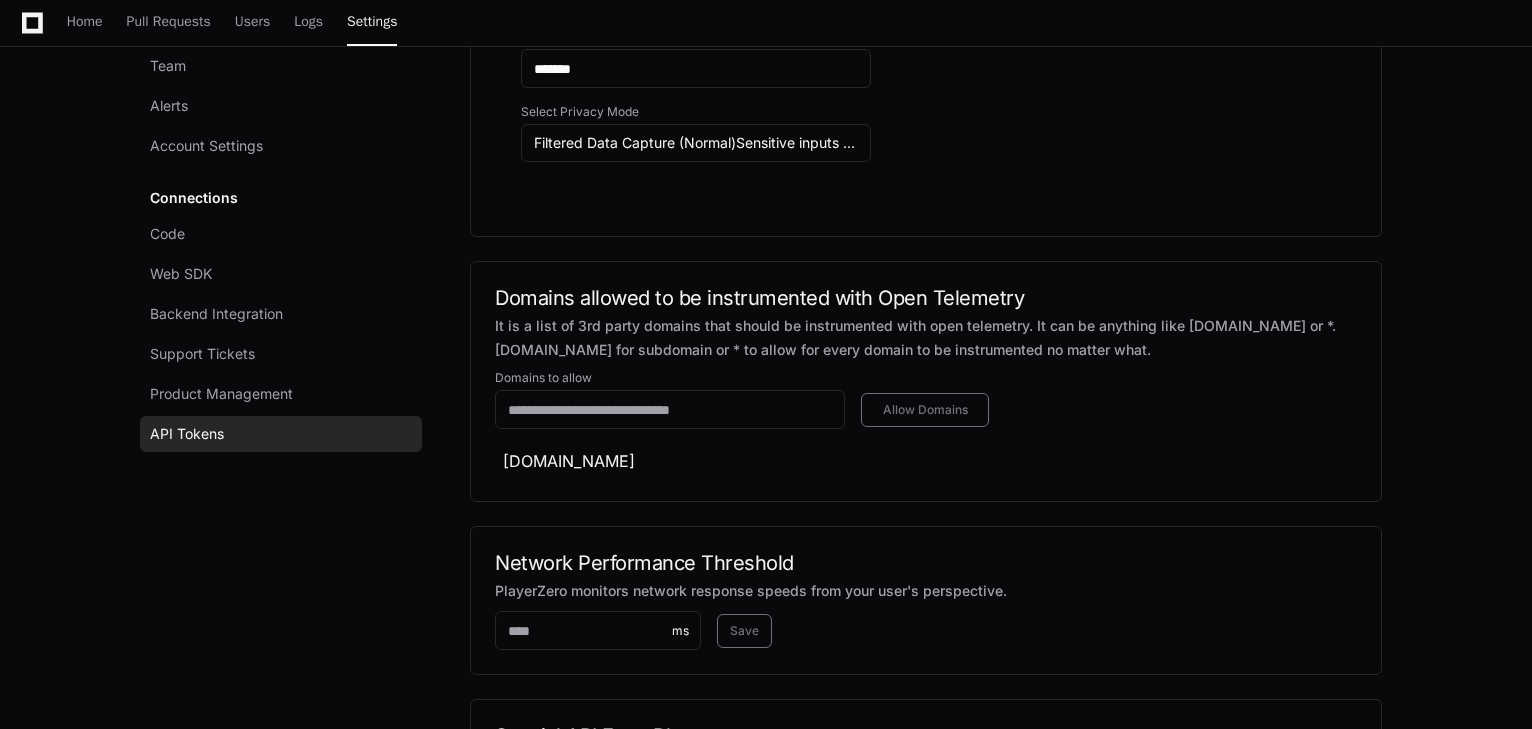 scroll, scrollTop: 0, scrollLeft: 0, axis: both 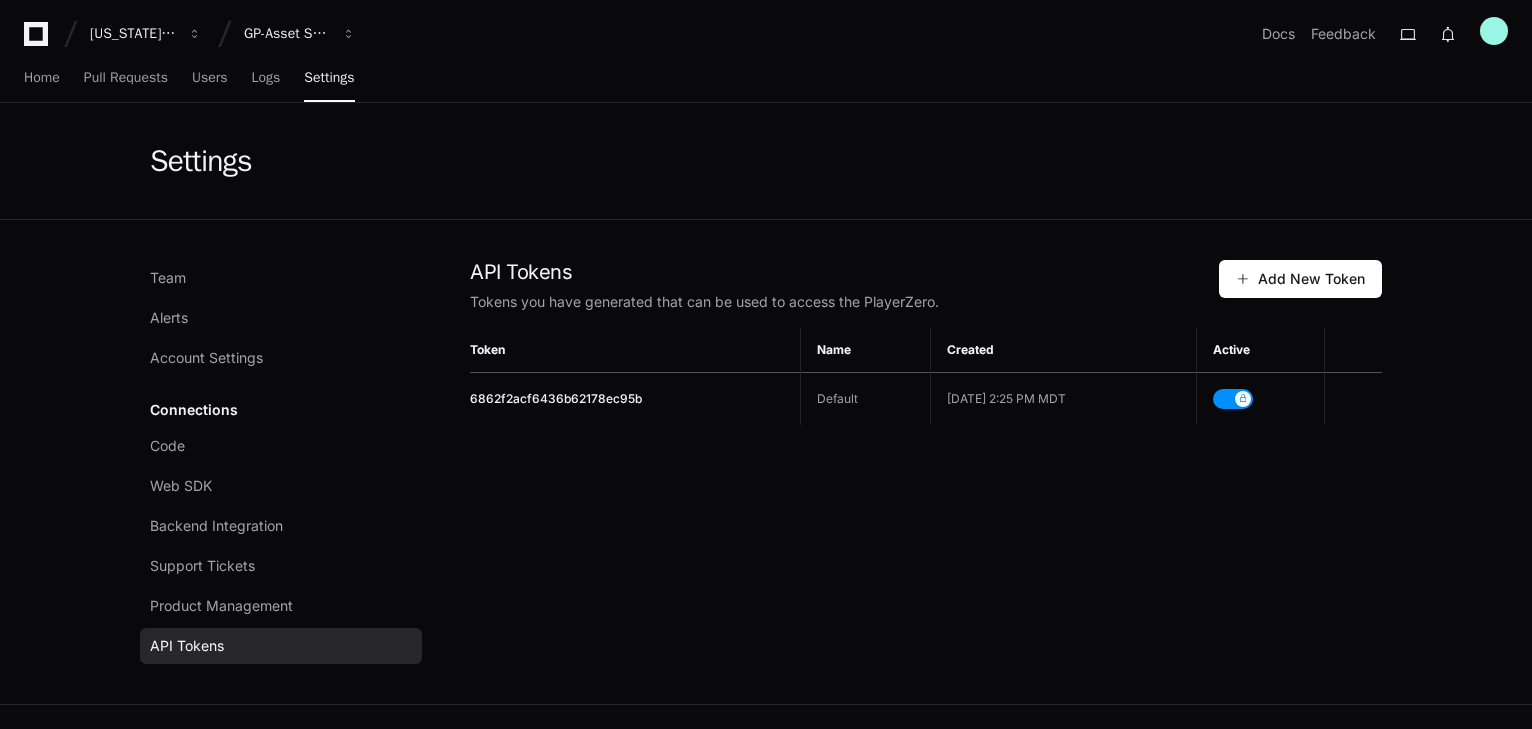 drag, startPoint x: 654, startPoint y: 402, endPoint x: 399, endPoint y: 409, distance: 255.09605 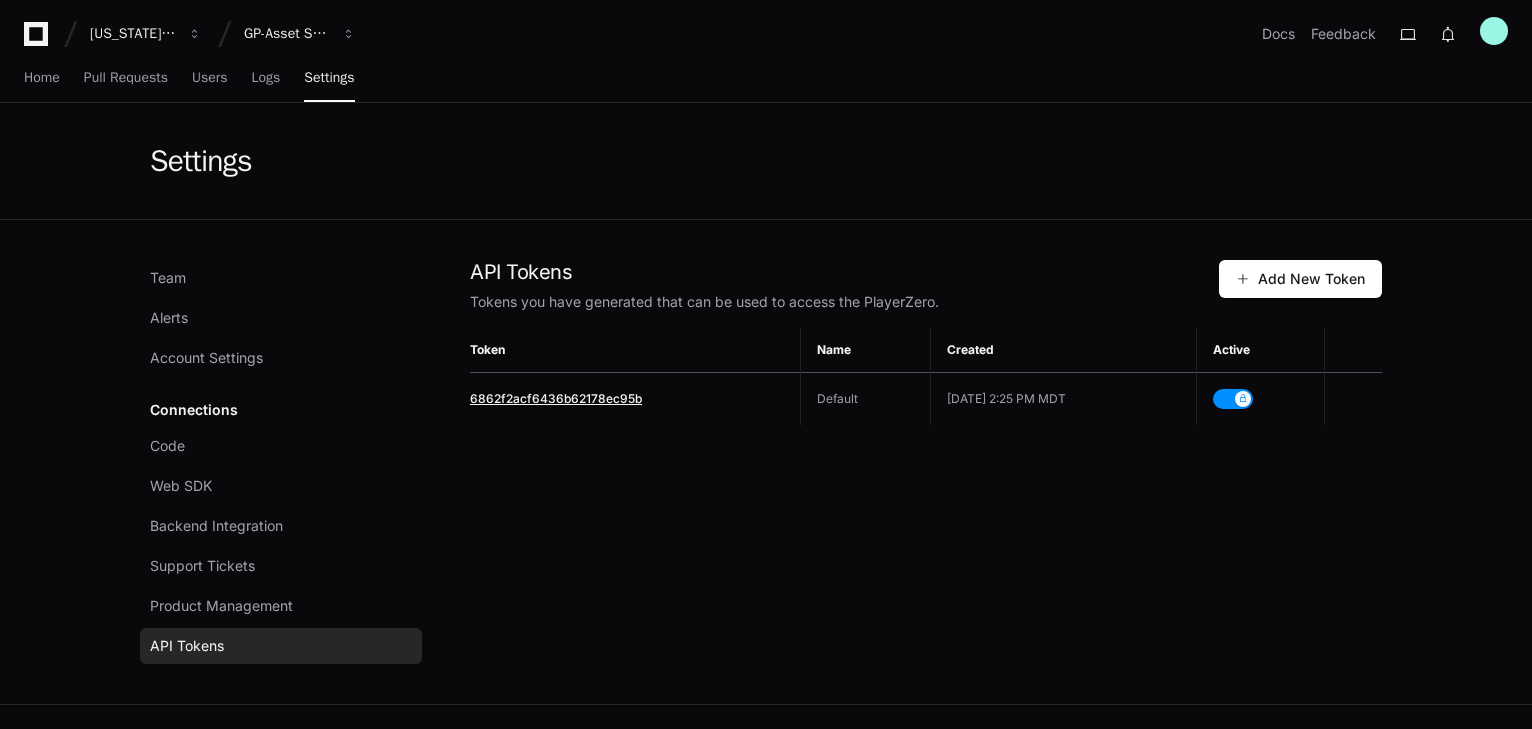copy on "Token Name Created Active  6862f2acf6436b62178ec95b" 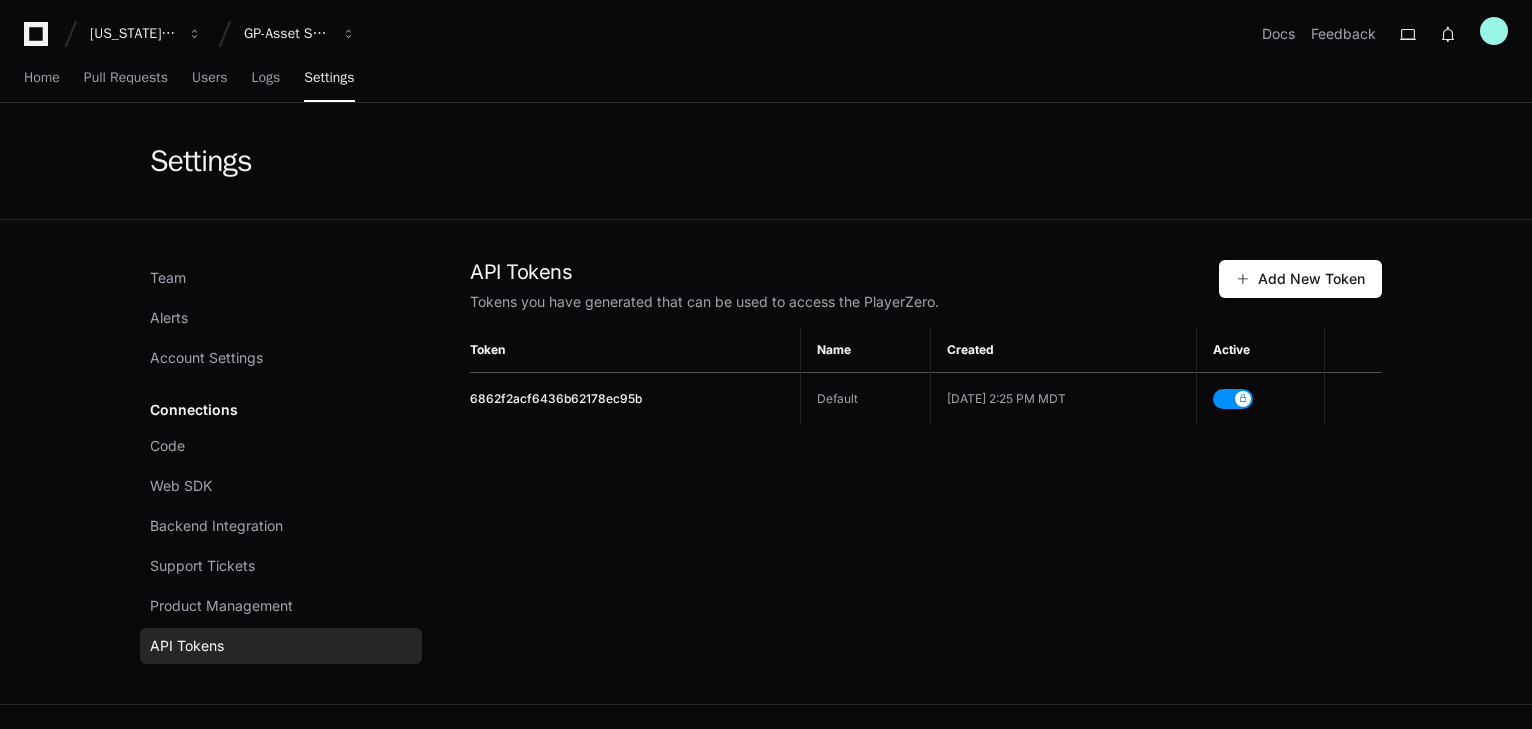 click on "API Tokens  Tokens you have generated that can be used to access the PlayerZero.   Add New Token  Token Name Created Active  6862f2acf6436b62178ec95b   Default   [DATE] 2:25 PM MDT" 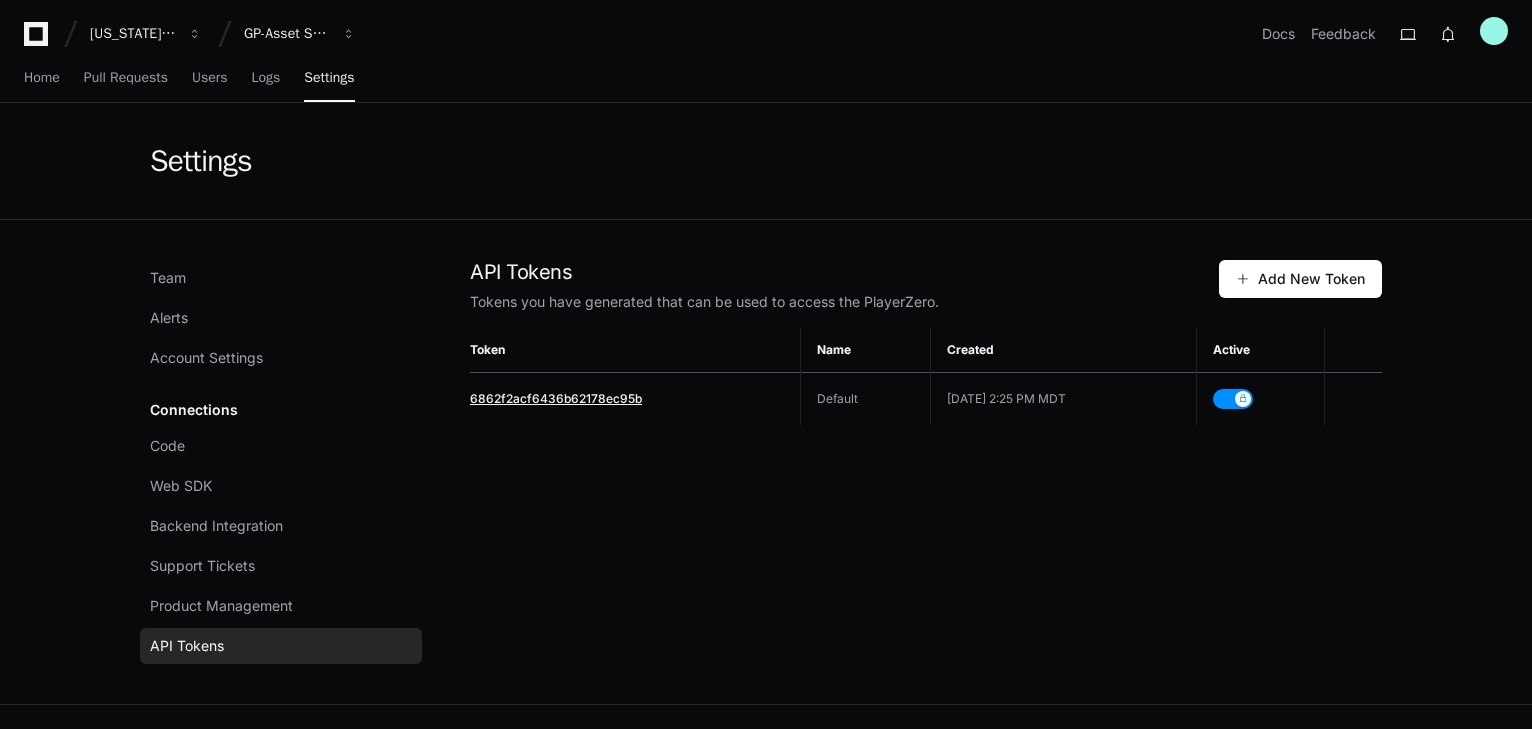 drag, startPoint x: 641, startPoint y: 400, endPoint x: 473, endPoint y: 396, distance: 168.0476 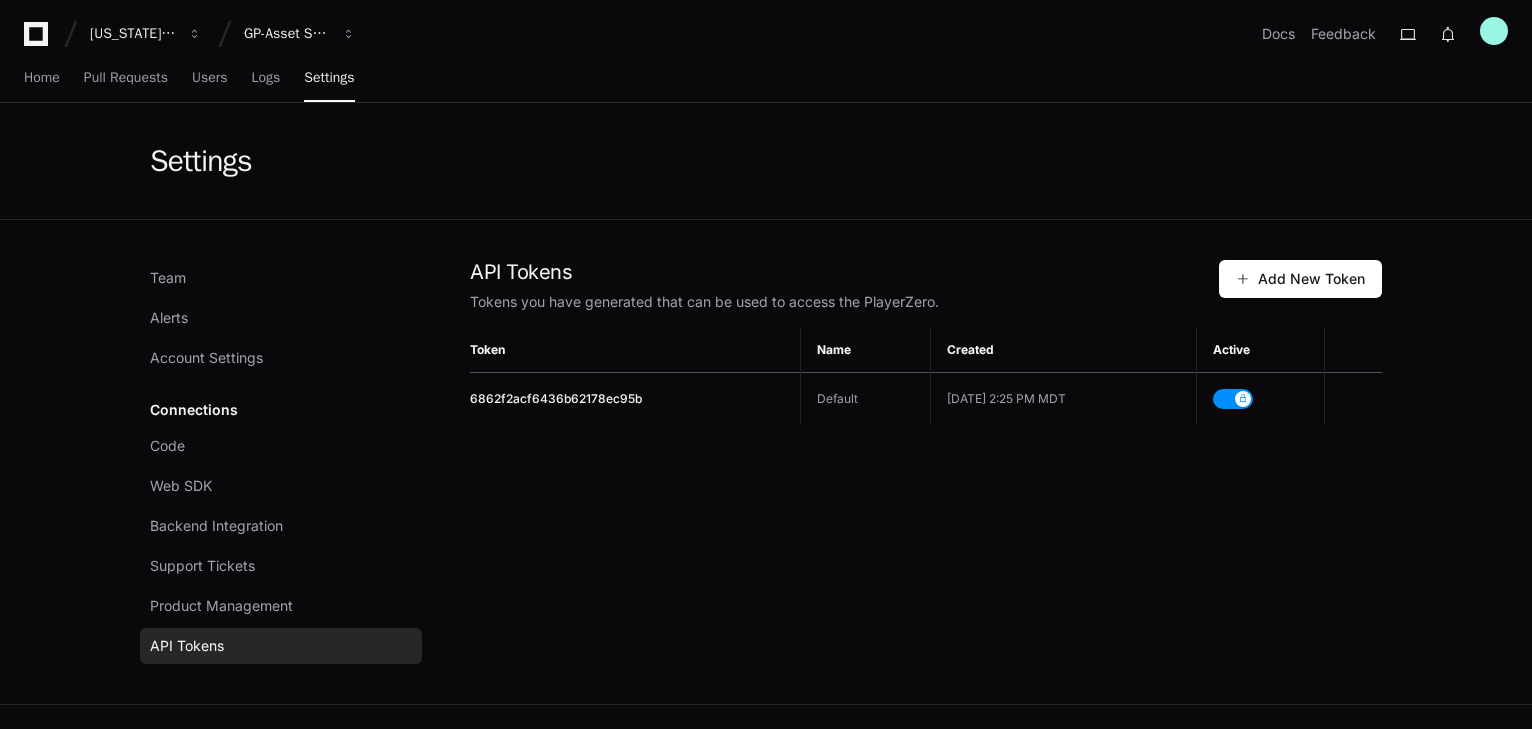 click on "API Tokens  Tokens you have generated that can be used to access the PlayerZero.   Add New Token  Token Name Created Active  6862f2acf6436b62178ec95b   Default   [DATE] 2:25 PM MDT" 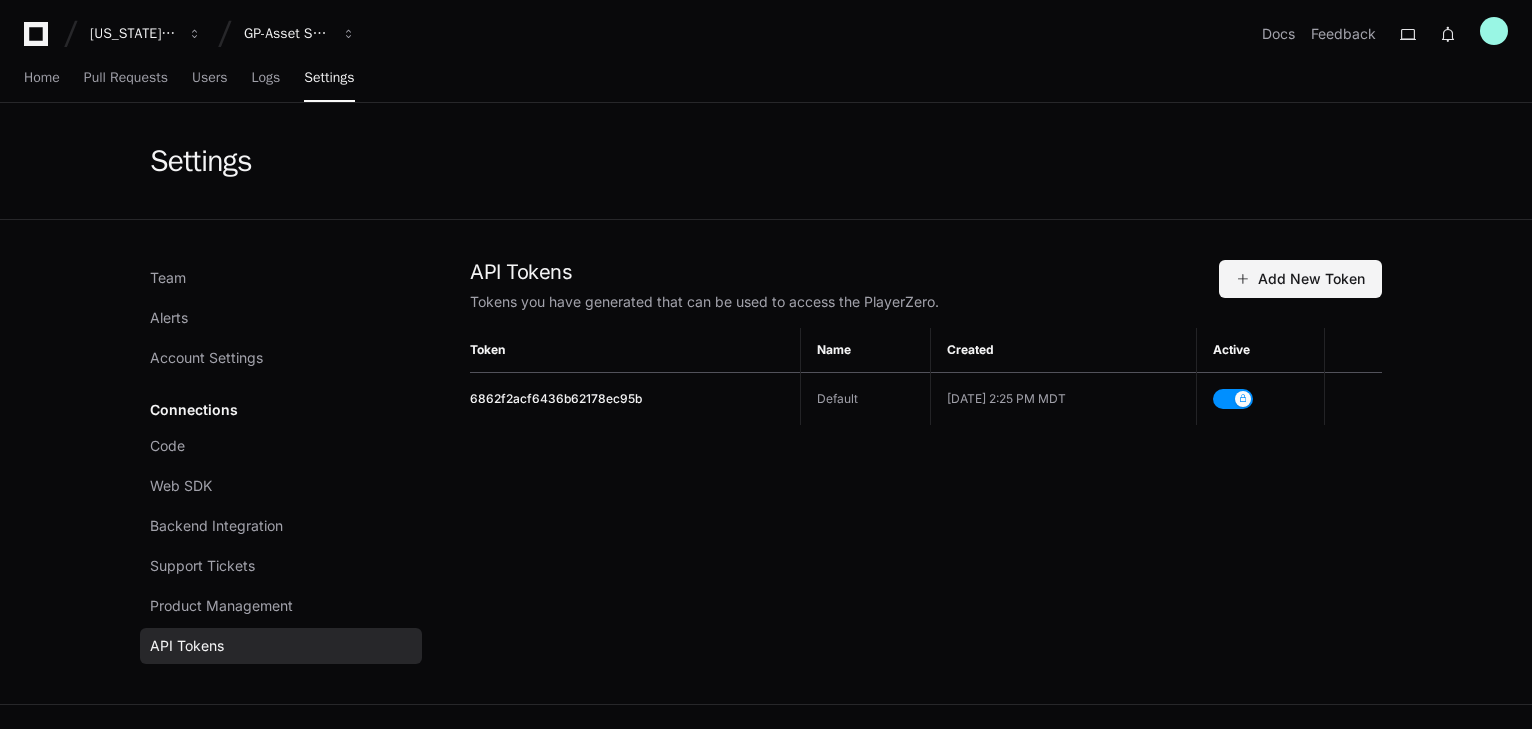 click on "Add New Token" 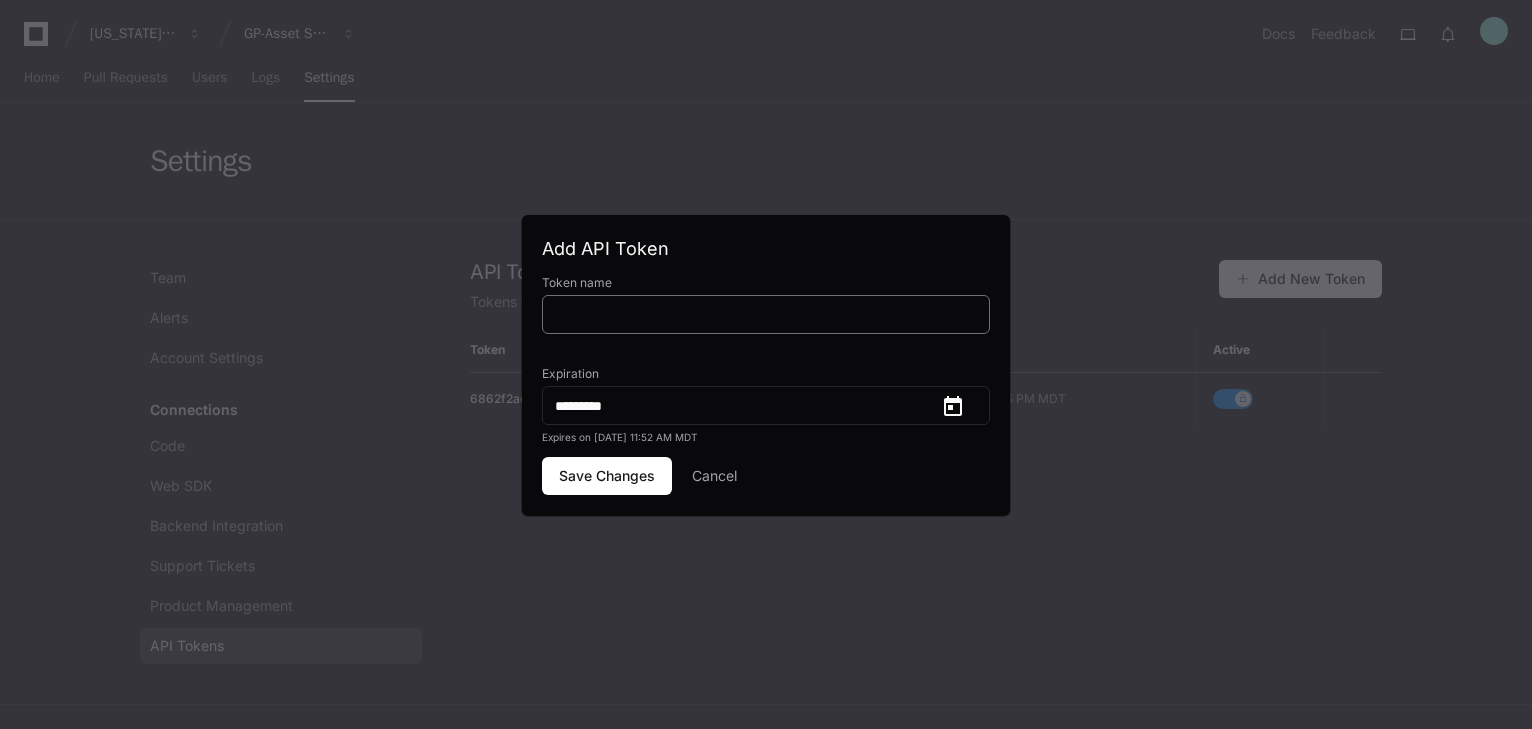 click at bounding box center (766, 315) 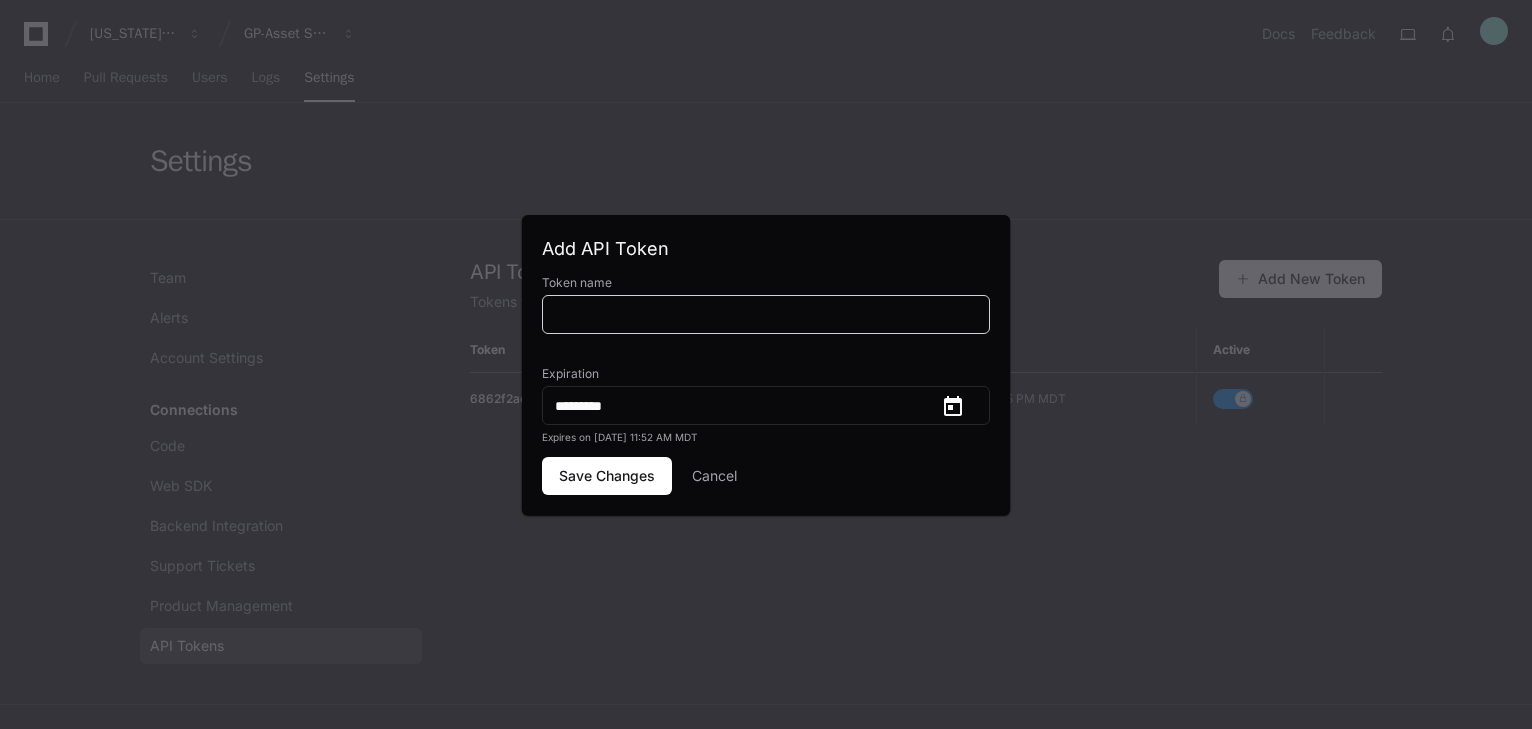 click at bounding box center (766, 315) 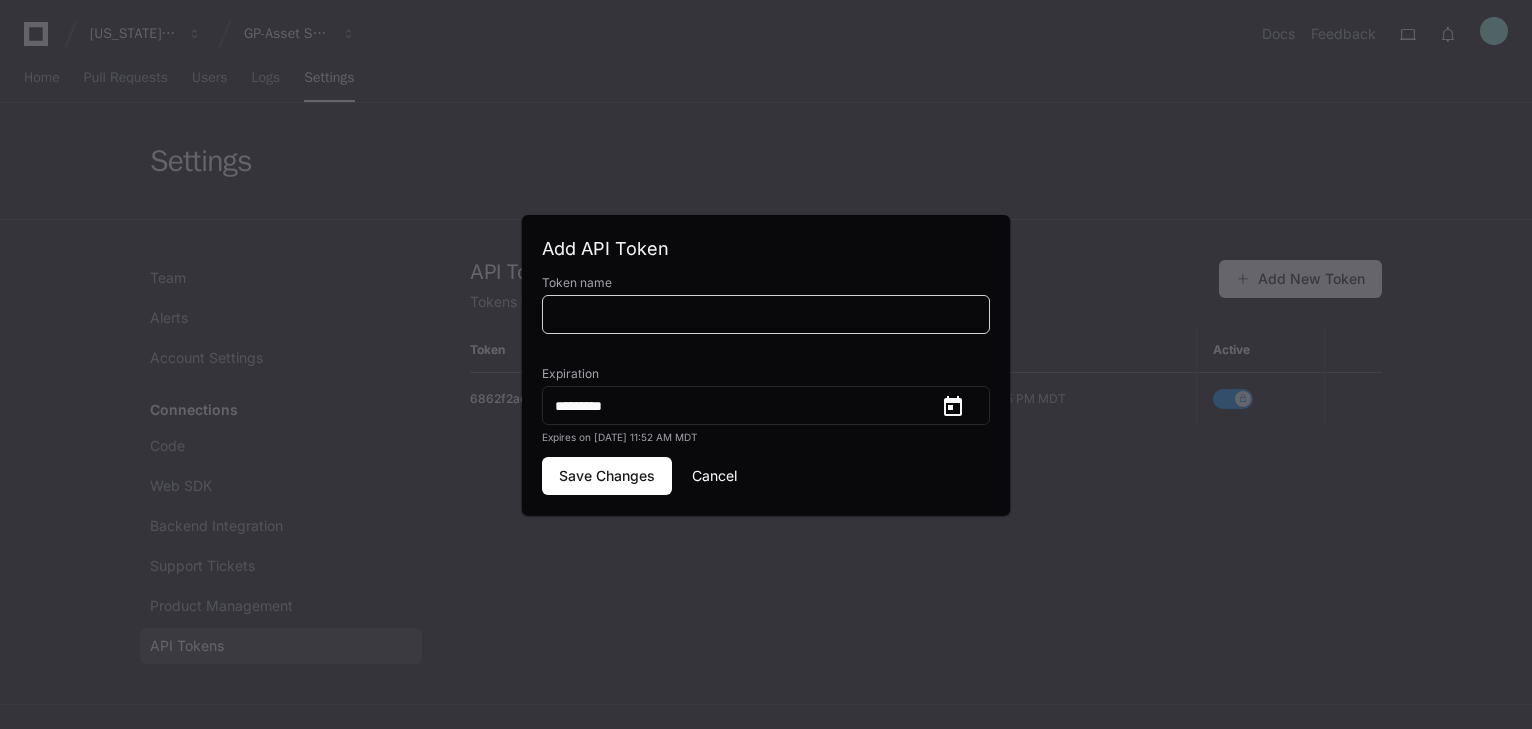click on "Cancel" at bounding box center (714, 476) 